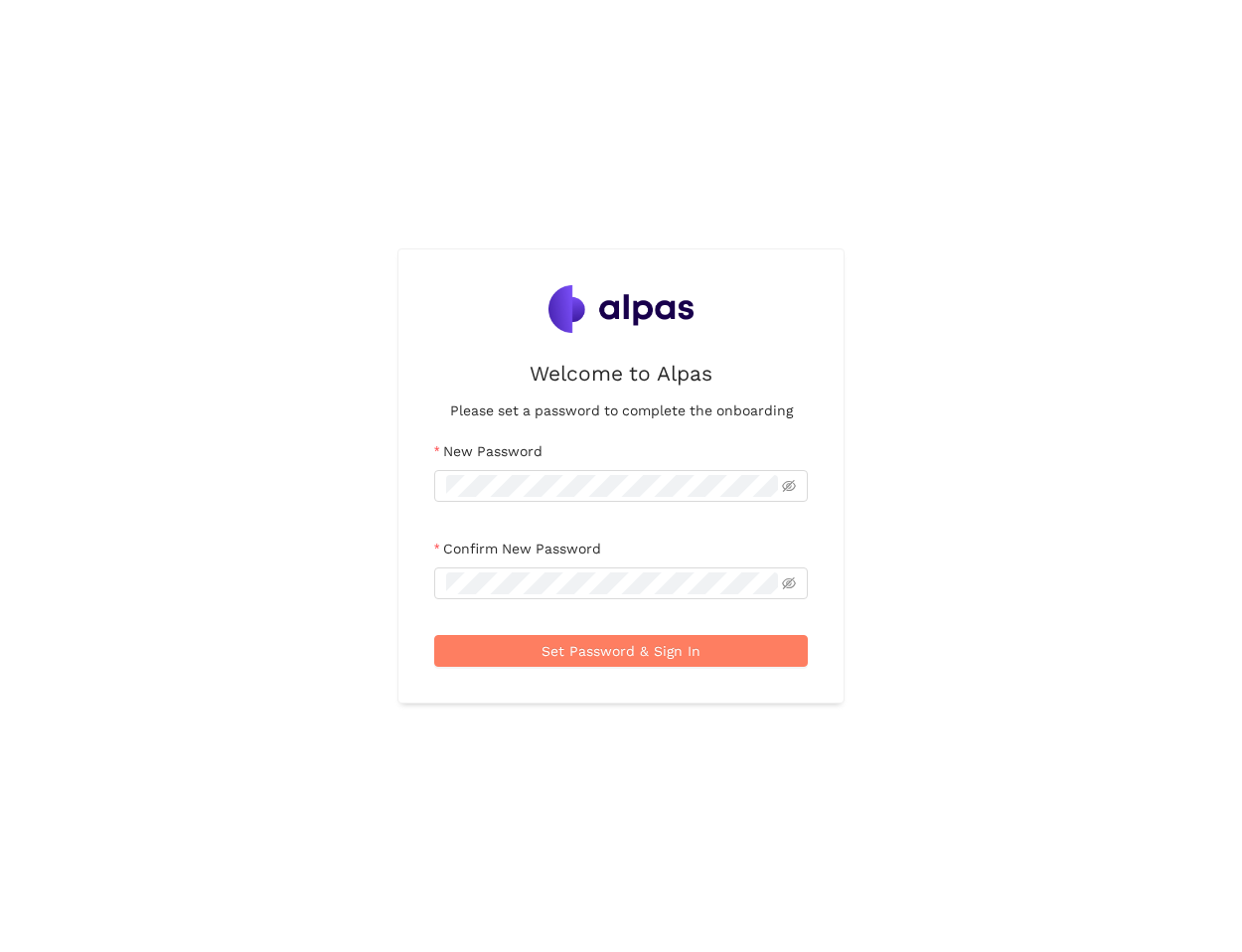 scroll, scrollTop: 0, scrollLeft: 0, axis: both 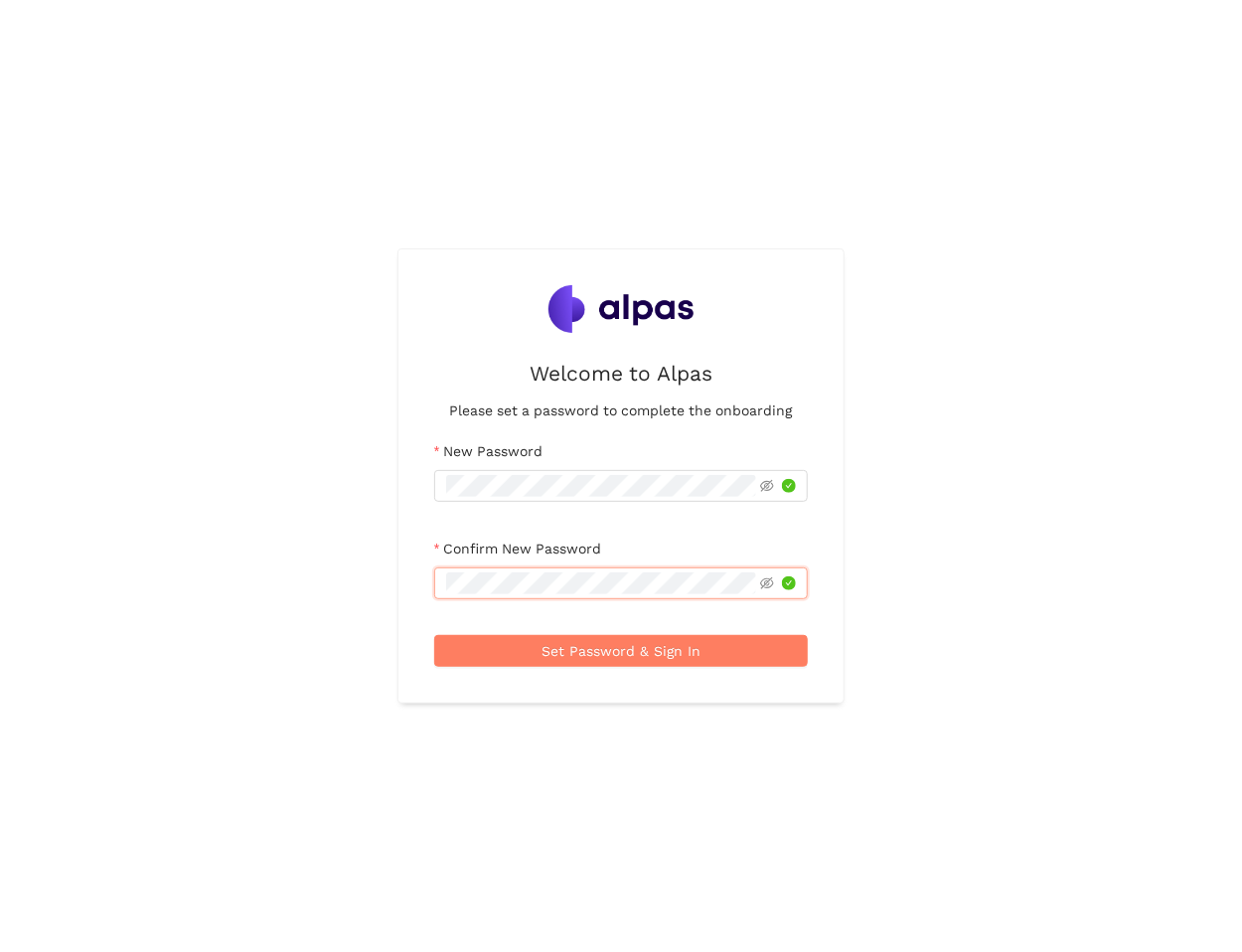 click on "Welcome to Alpas Please set a password to complete the onboarding New Password Confirm New Password Set Password & Sign In" at bounding box center (621, 476) 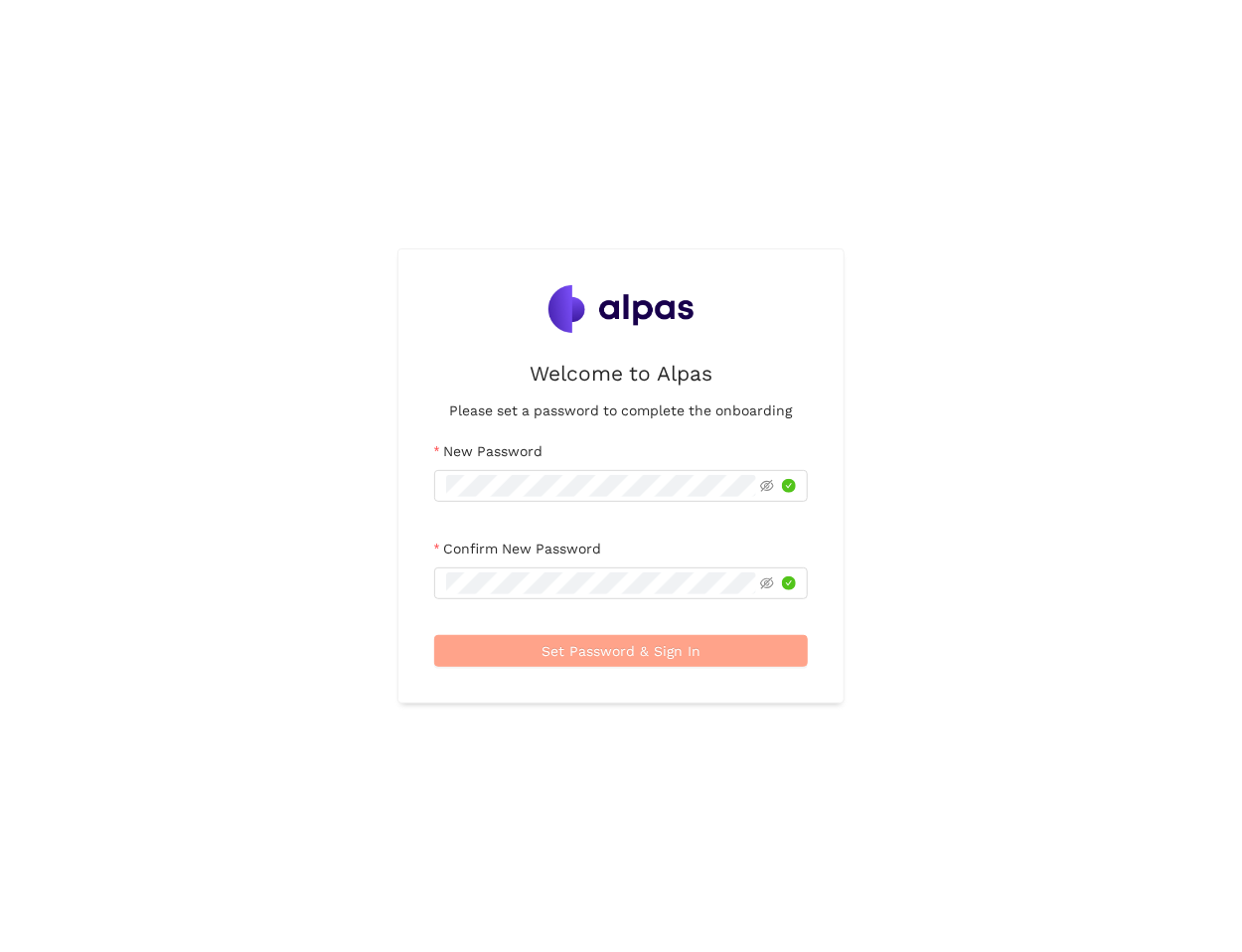 click on "Set Password & Sign In" at bounding box center (621, 651) 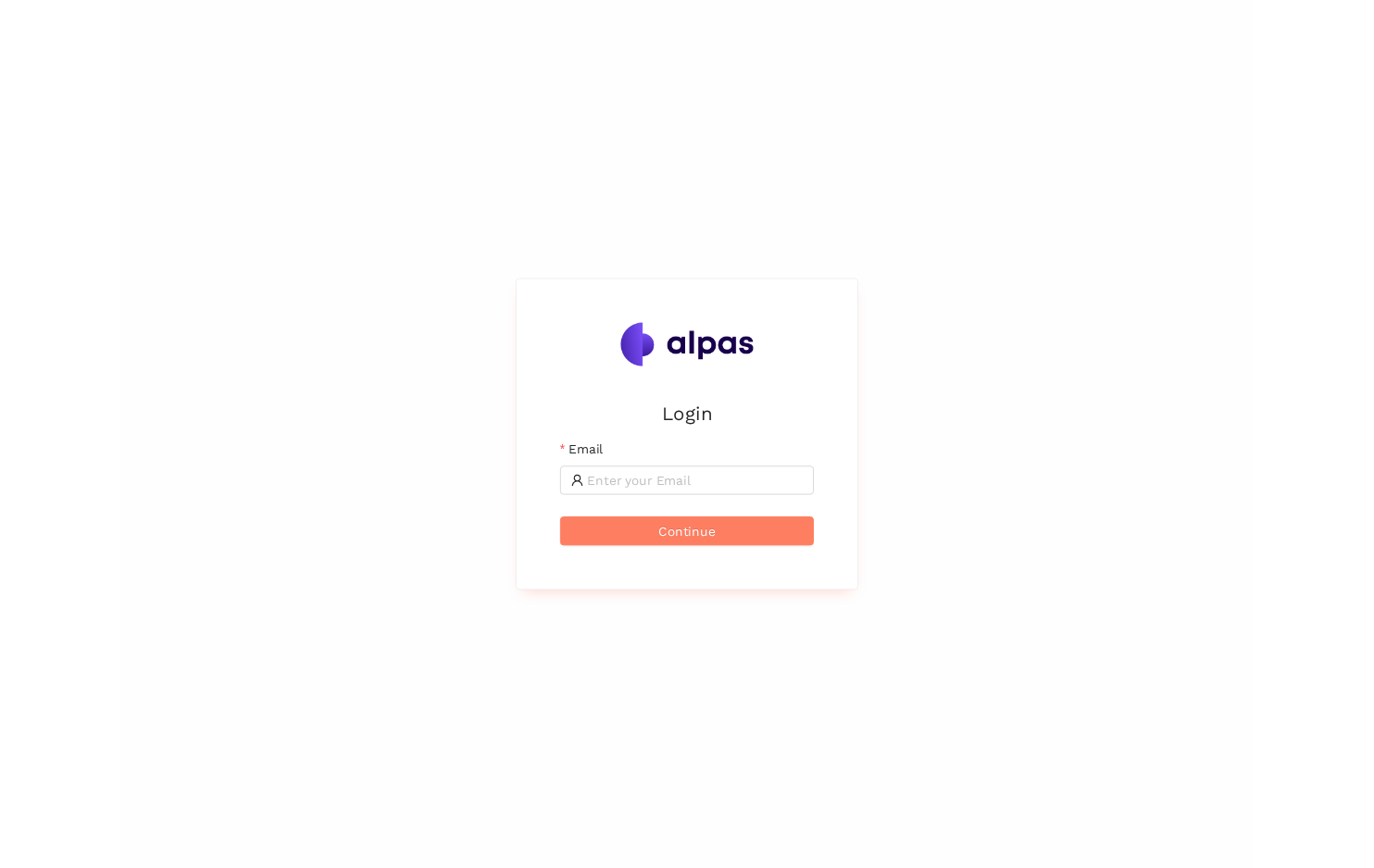 scroll, scrollTop: 0, scrollLeft: 0, axis: both 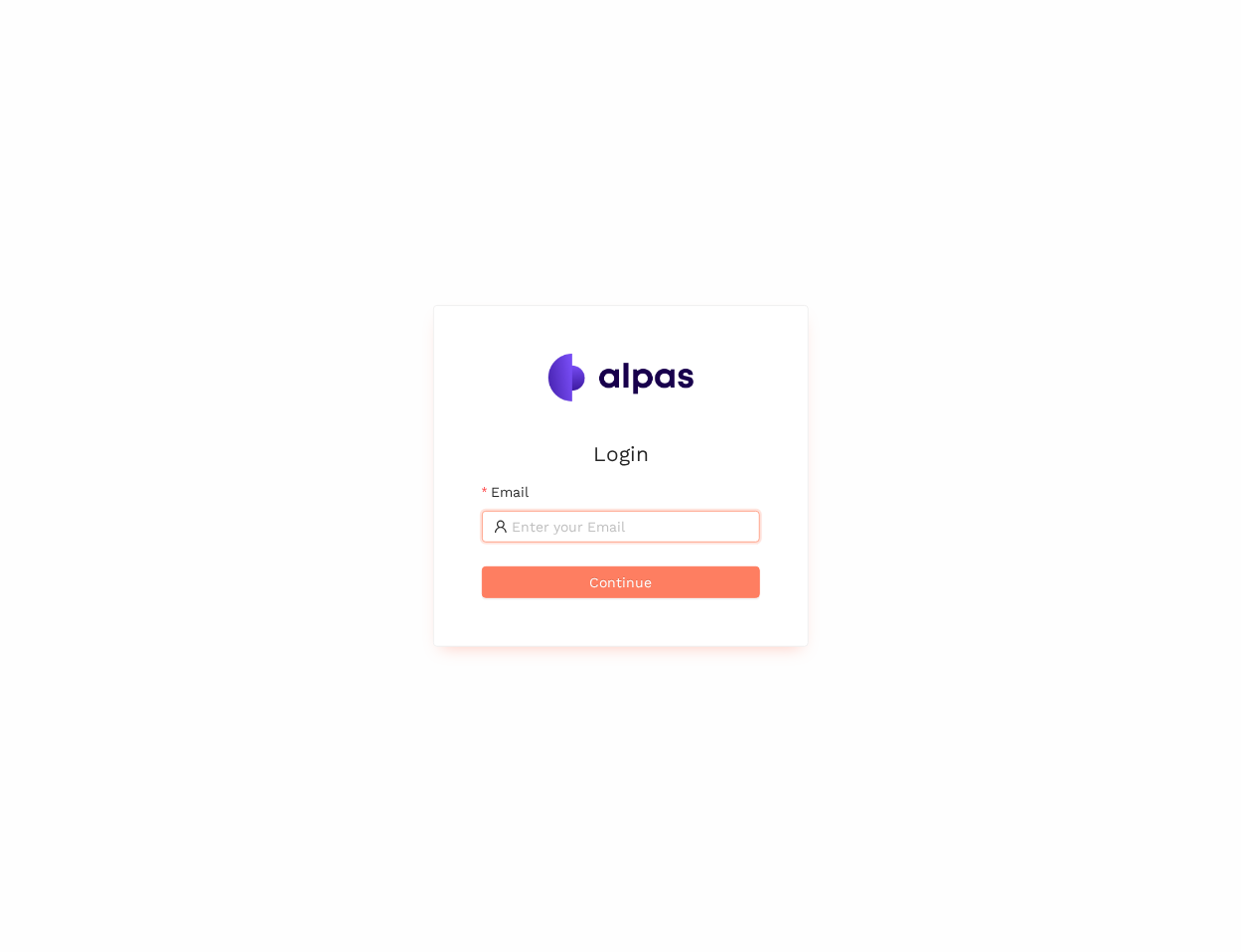 click on "Email" at bounding box center (630, 527) 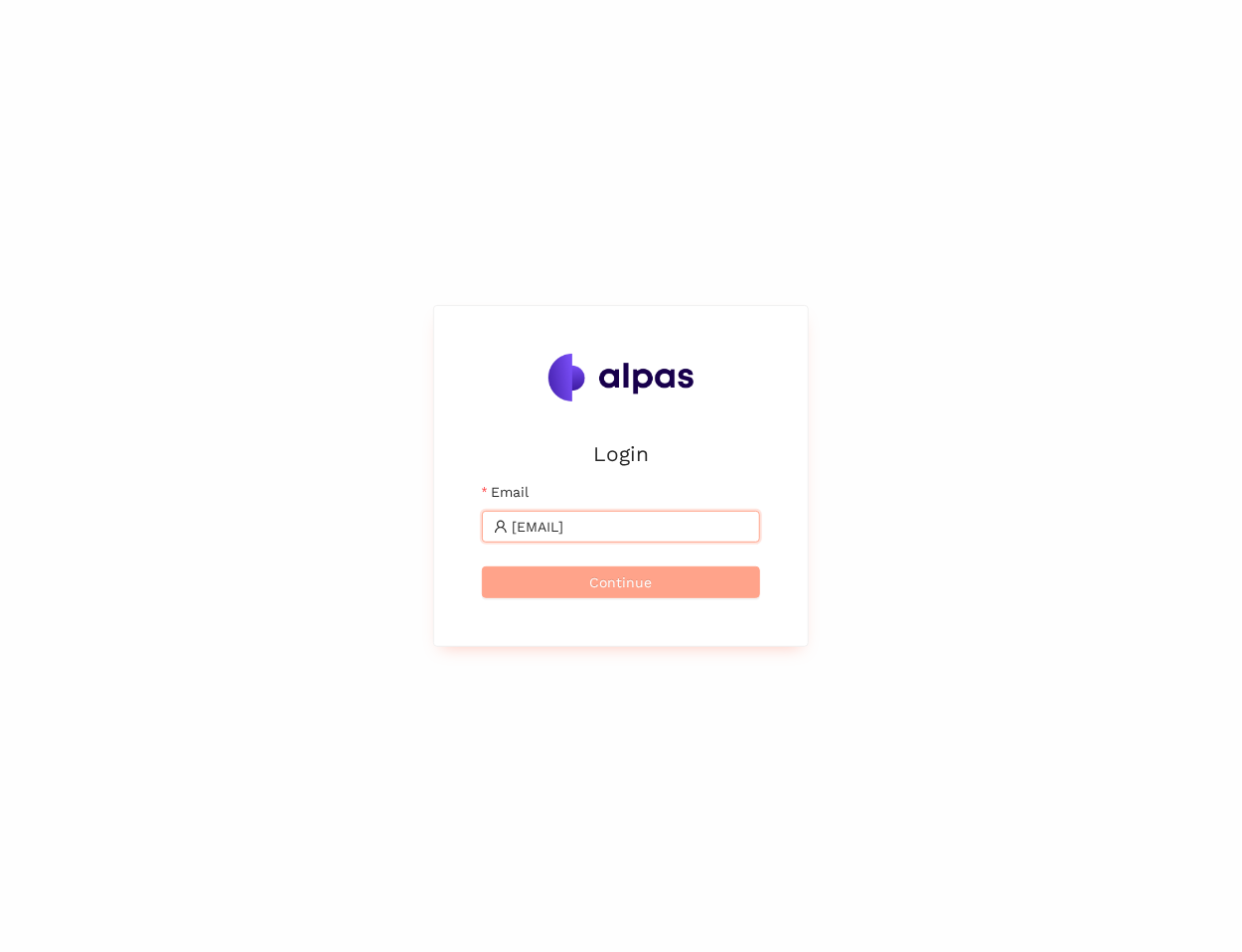 type on "[EMAIL]" 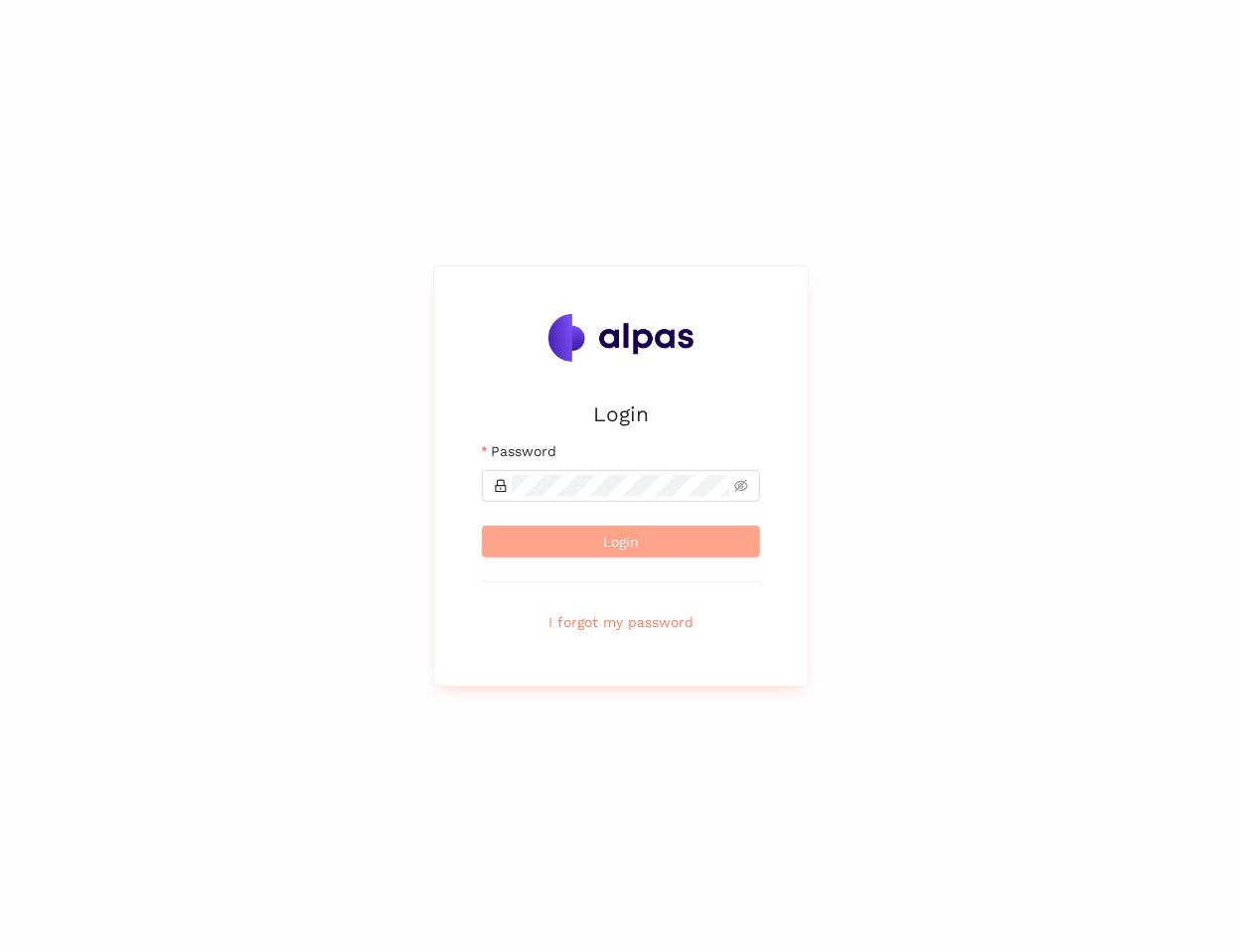 click on "Login" at bounding box center [621, 542] 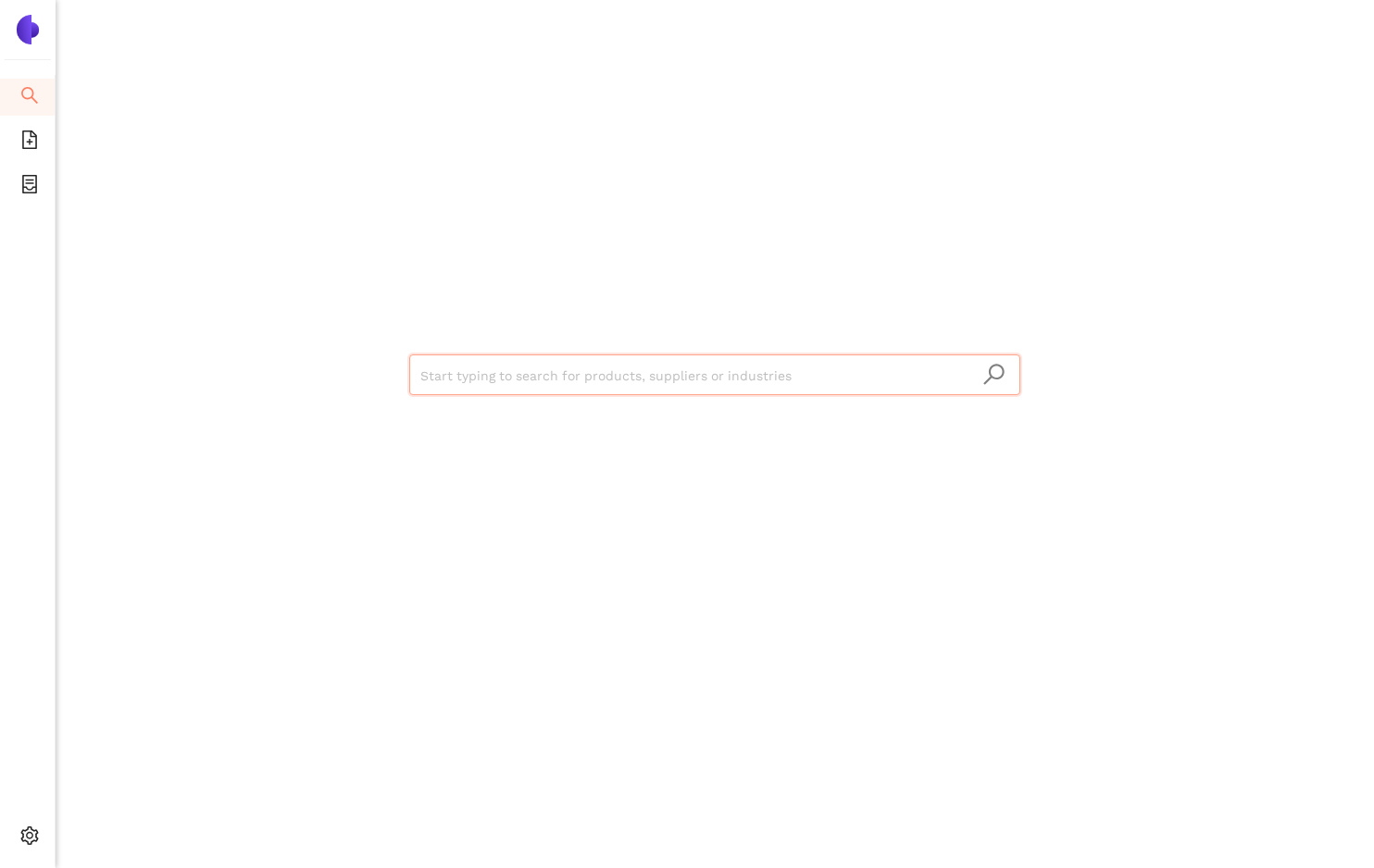 drag, startPoint x: 1218, startPoint y: 416, endPoint x: 1204, endPoint y: 419, distance: 14.317821 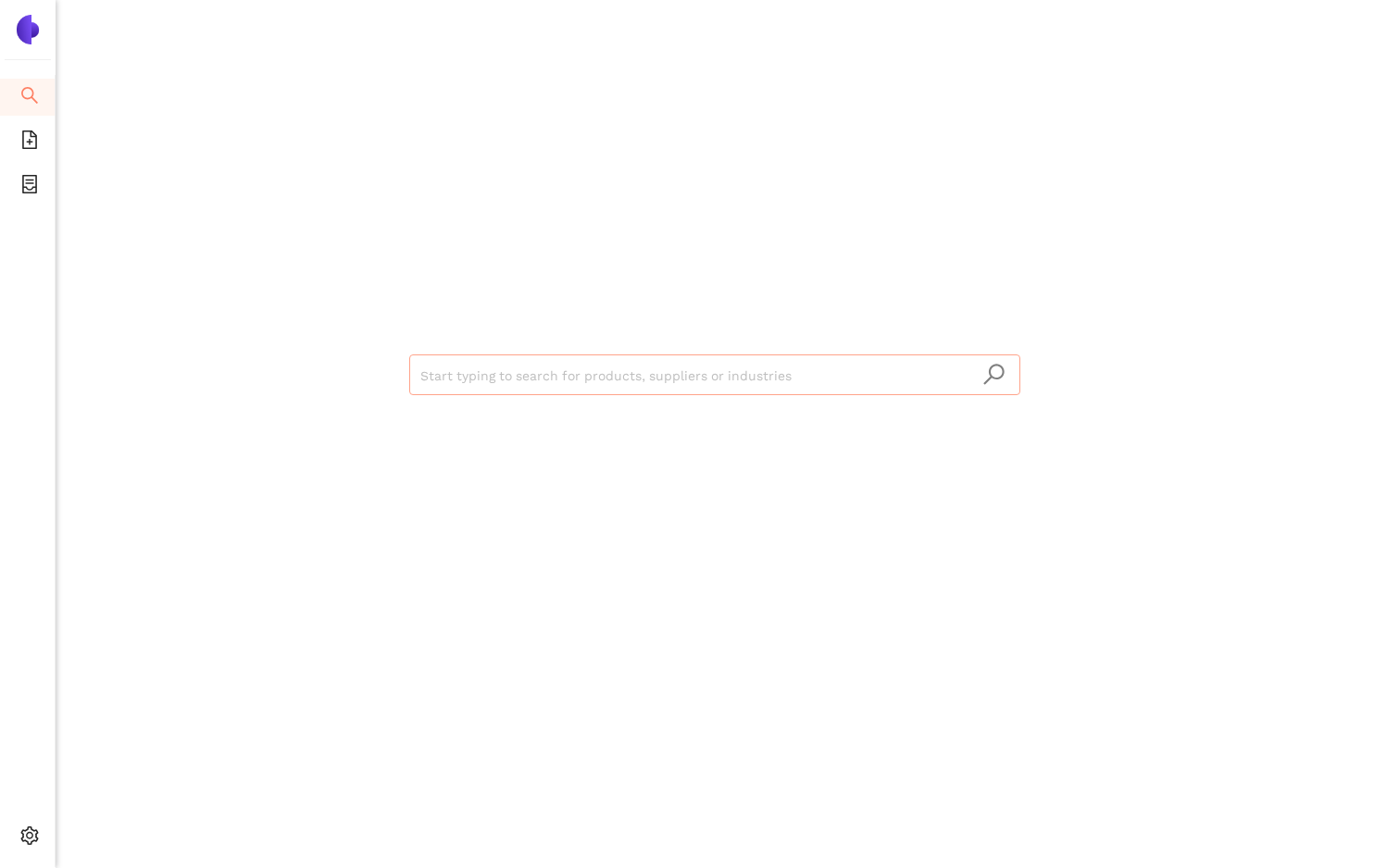click at bounding box center [715, 376] 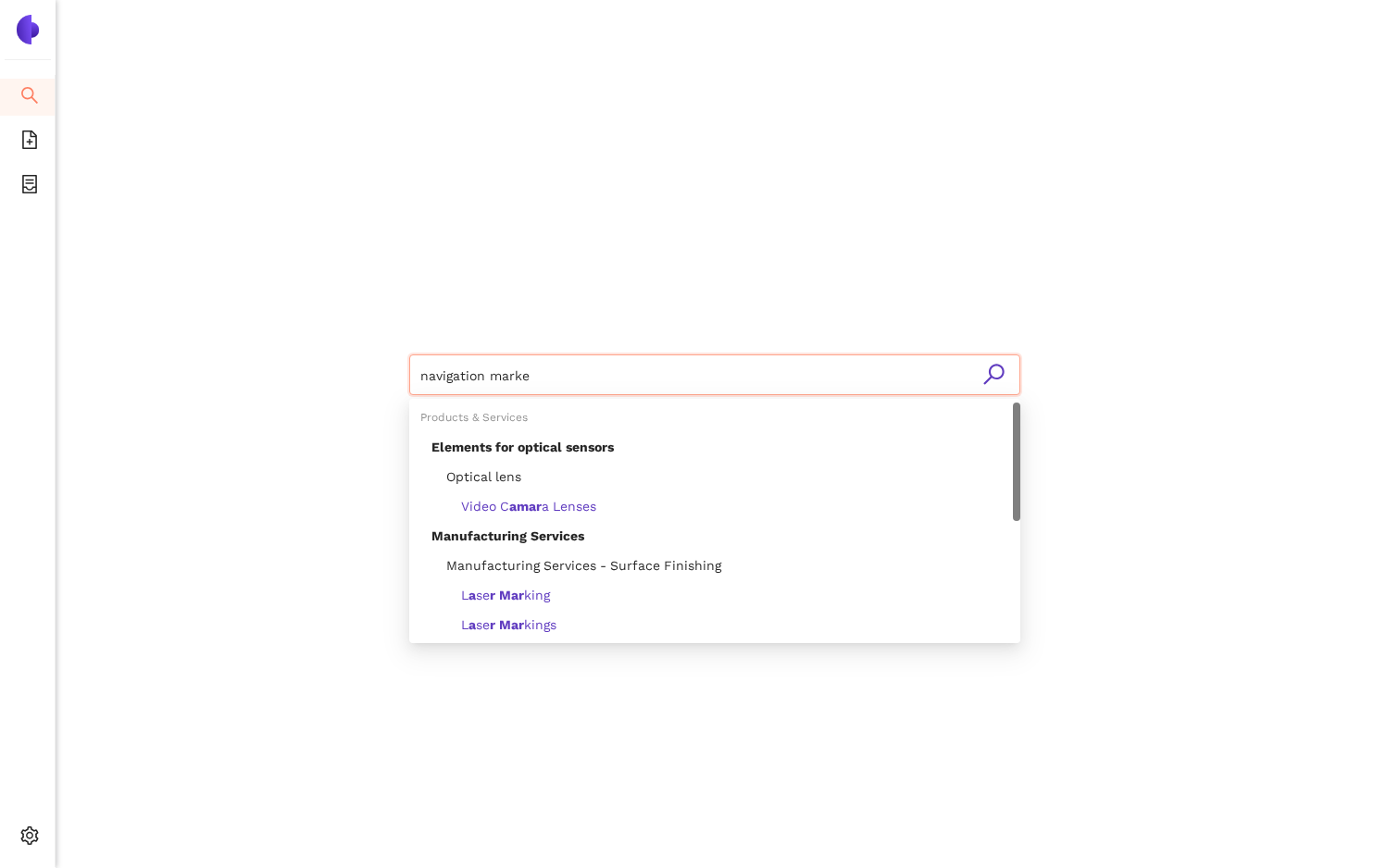type on "navigation marker" 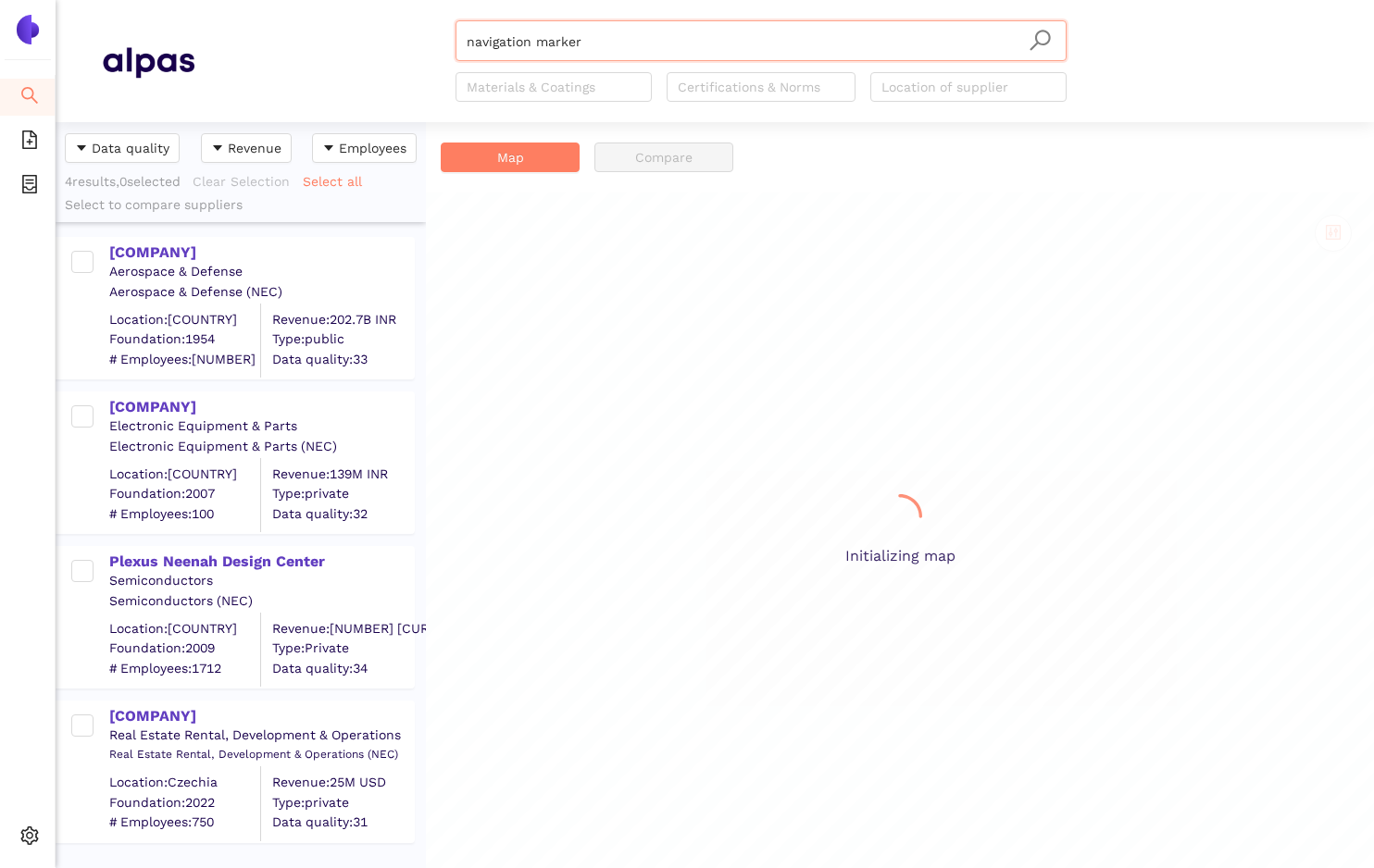 scroll, scrollTop: 15, scrollLeft: 15, axis: both 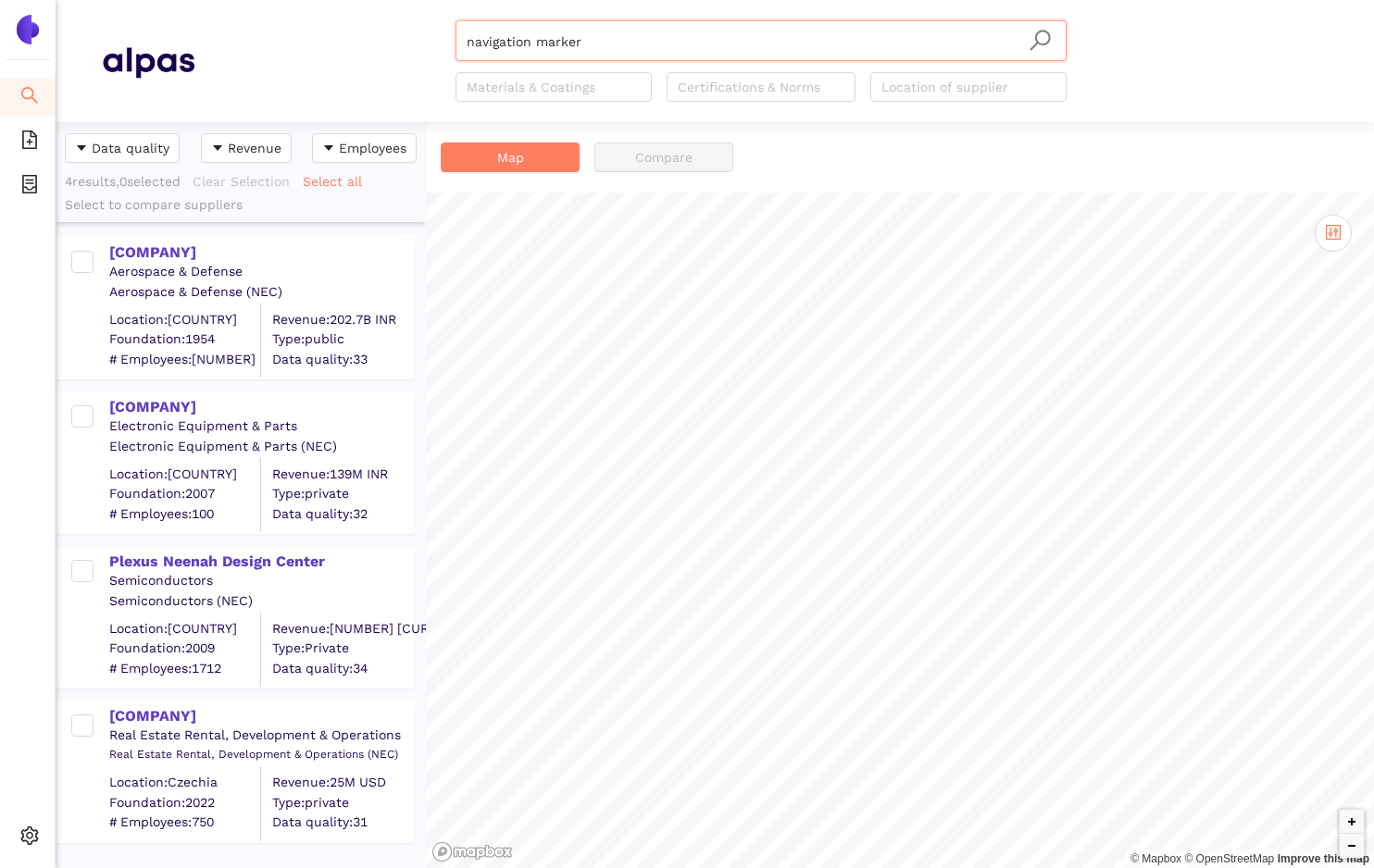 click on "navigation marker" at bounding box center [761, 42] 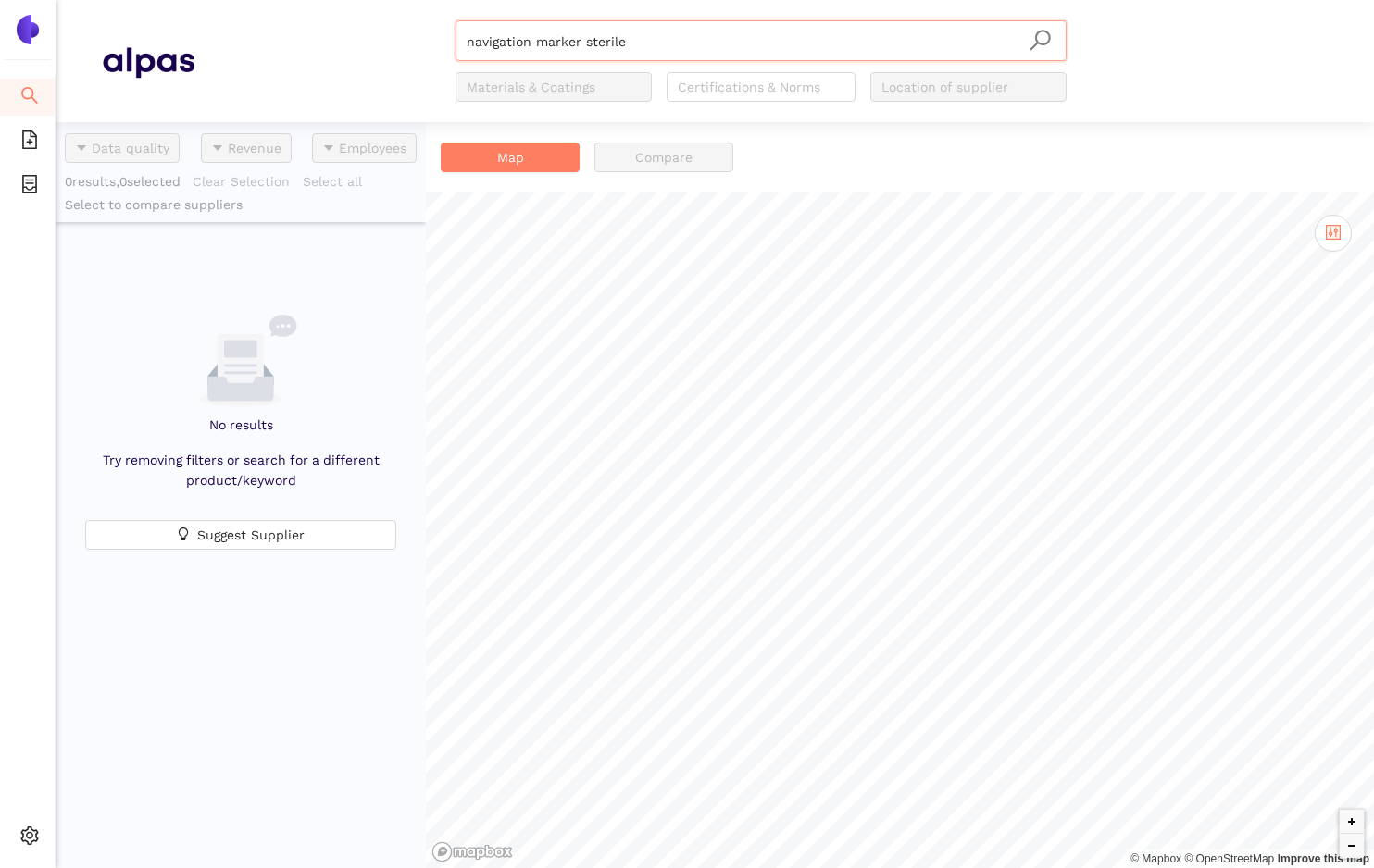 type on "navigation marker sterile" 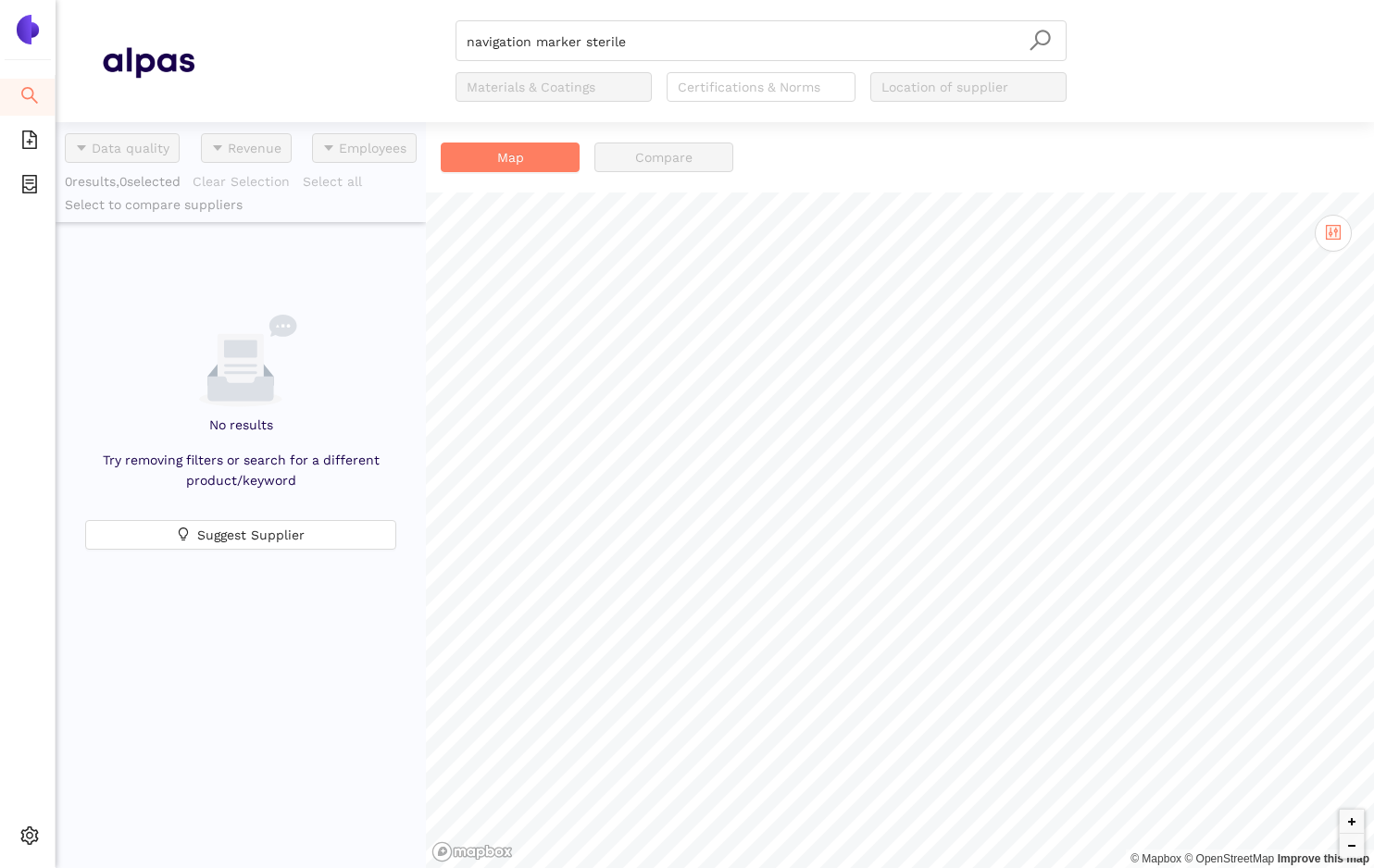 click on "navigation marker sterile Materials & Coatings Certifications & Norms Location of supplier" at bounding box center (761, 61) 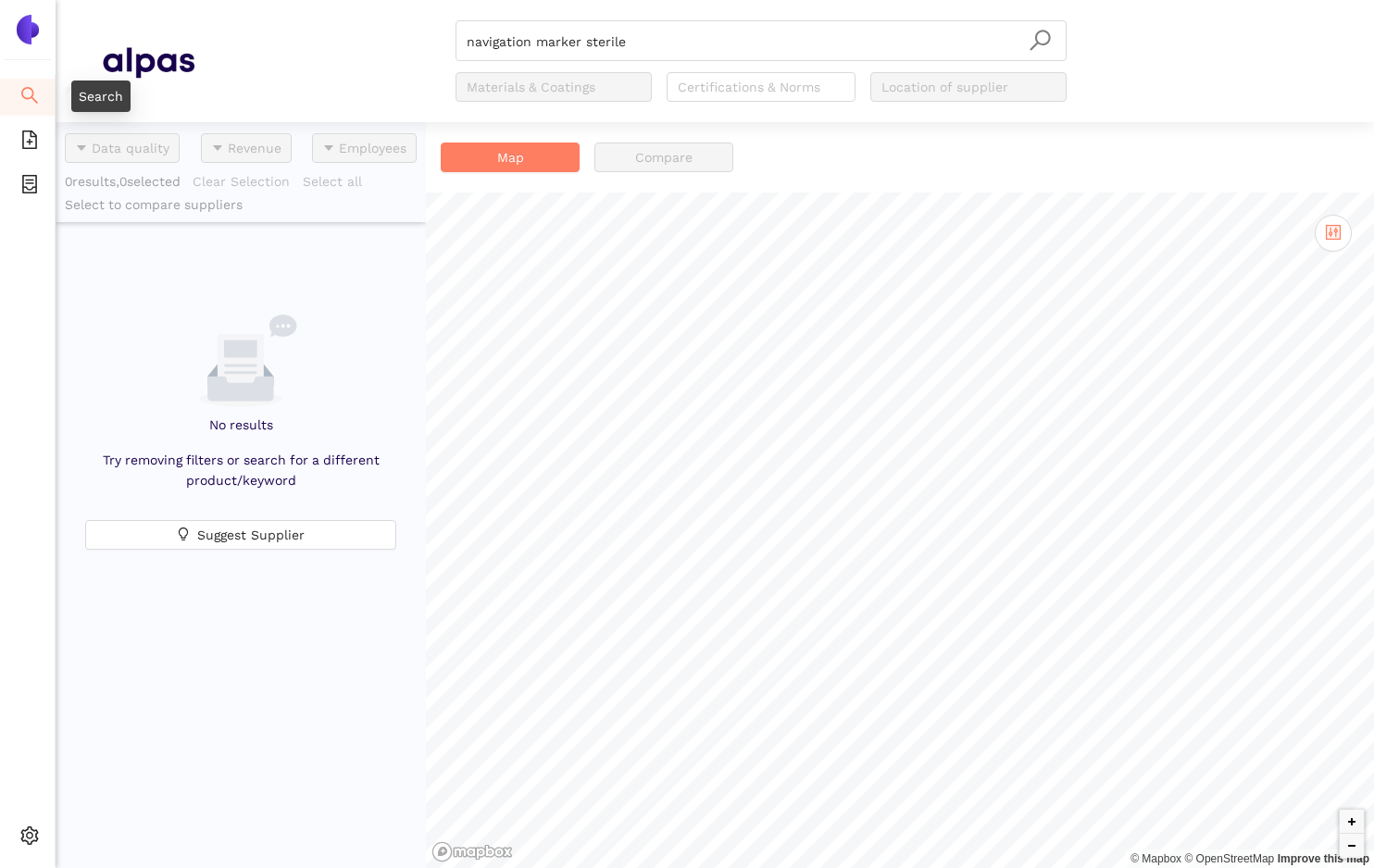 click 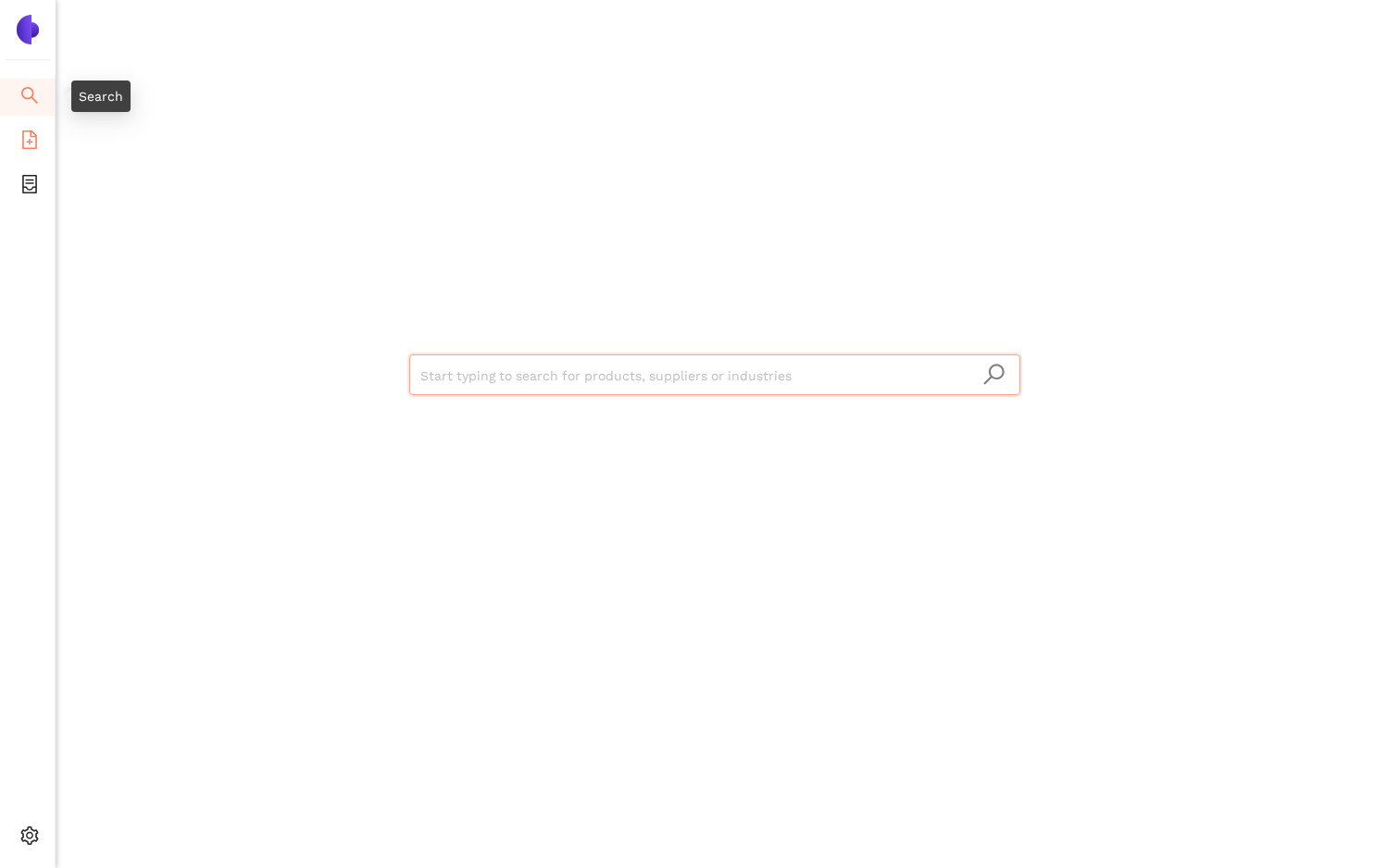 click 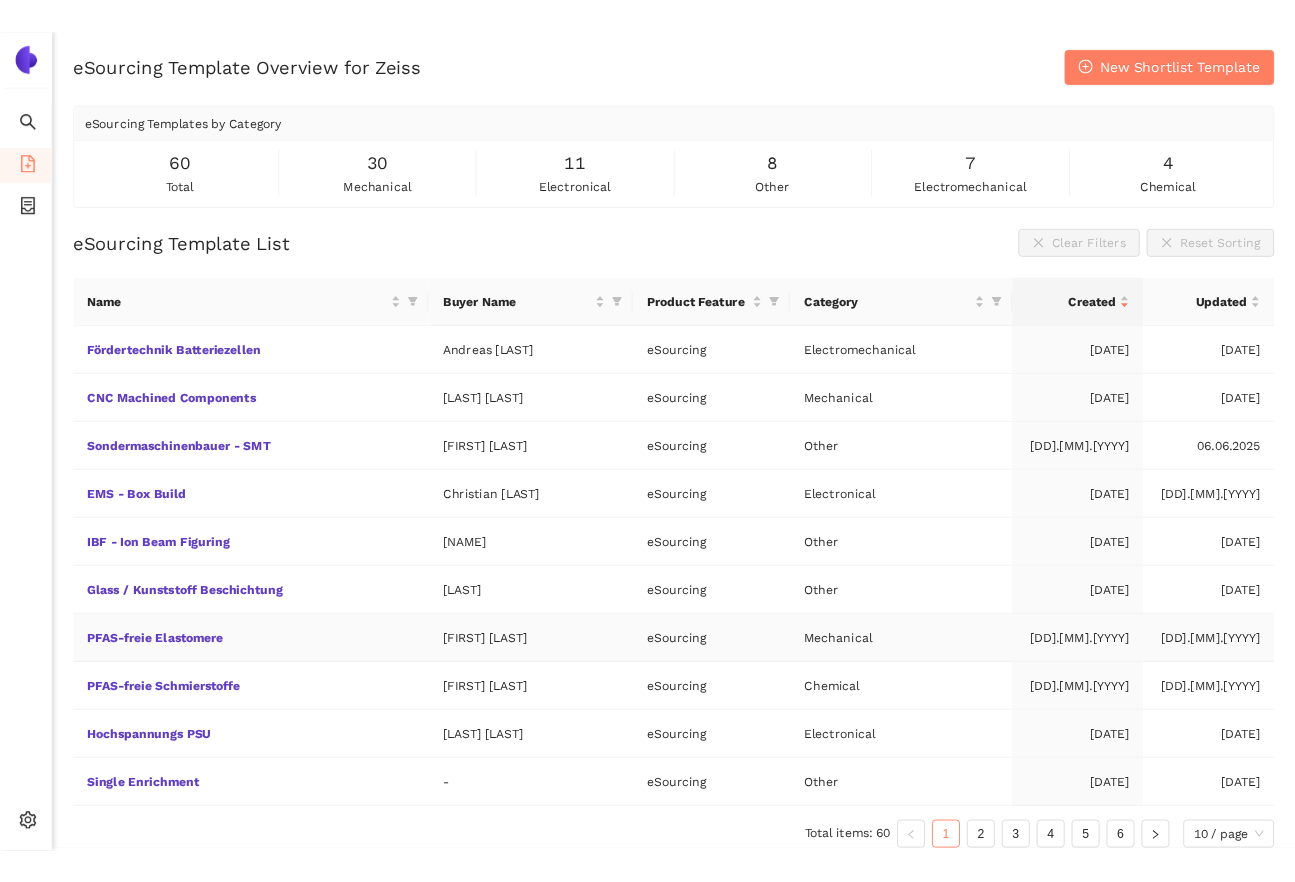 scroll, scrollTop: 0, scrollLeft: 0, axis: both 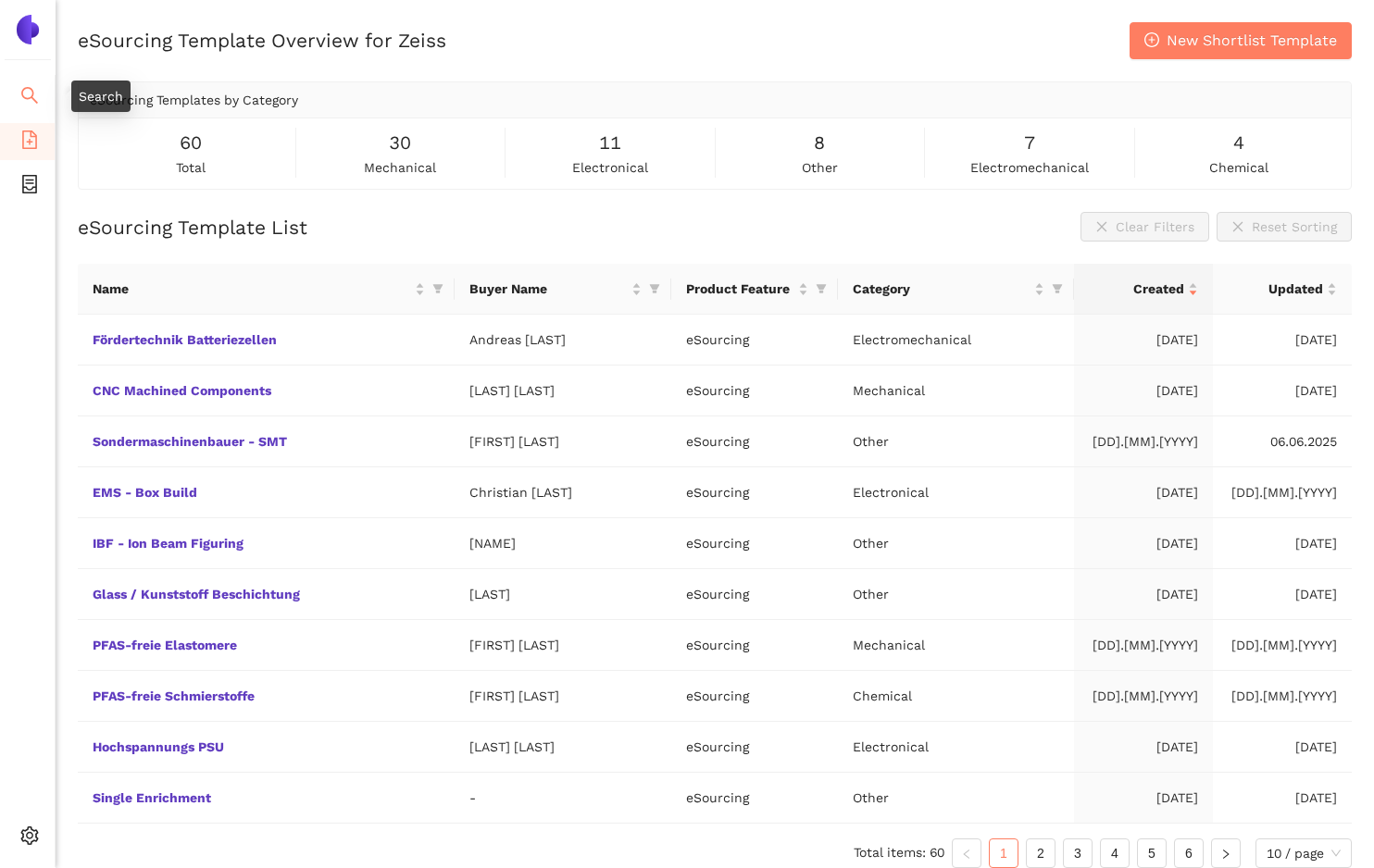 click 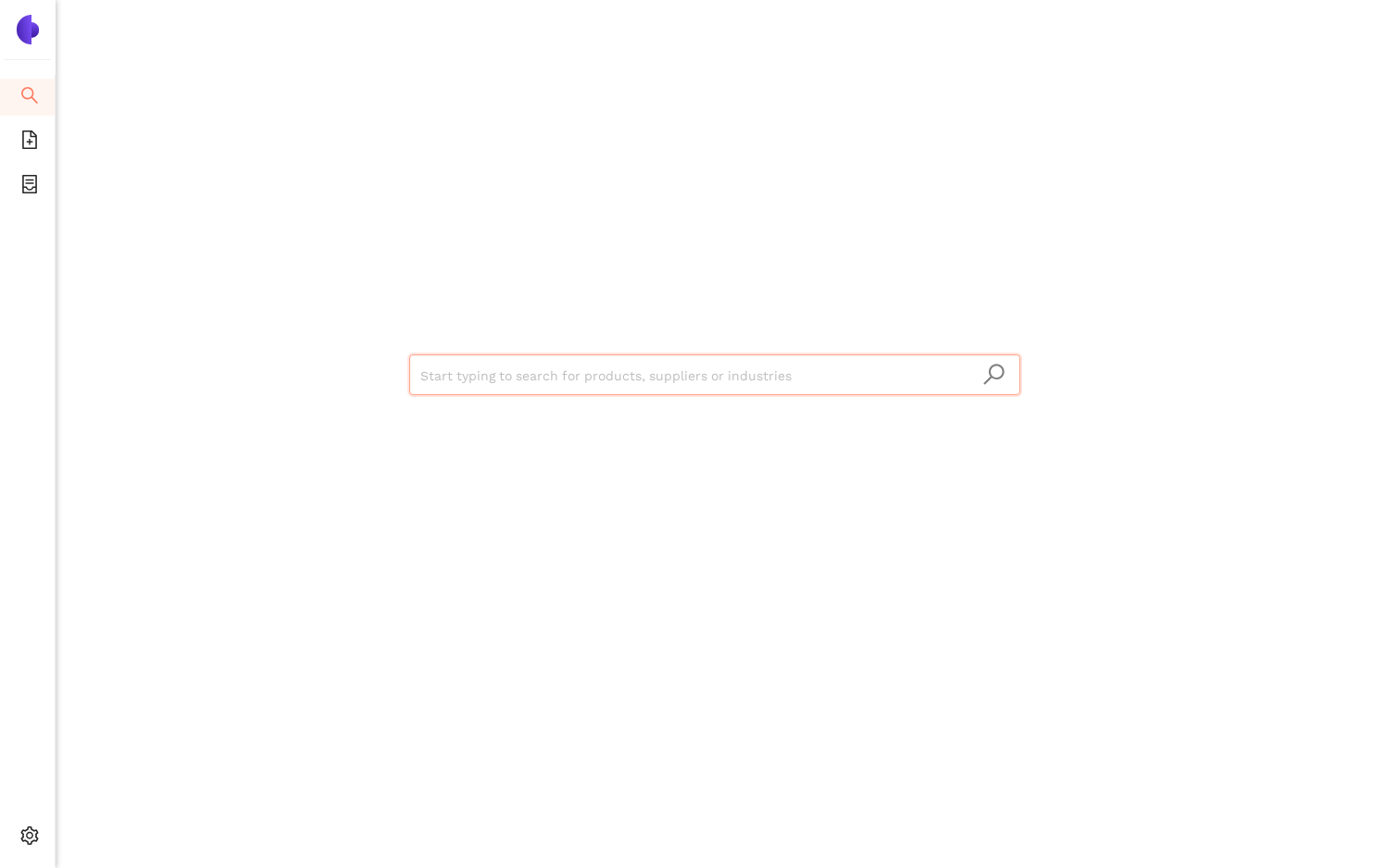 click at bounding box center [715, 376] 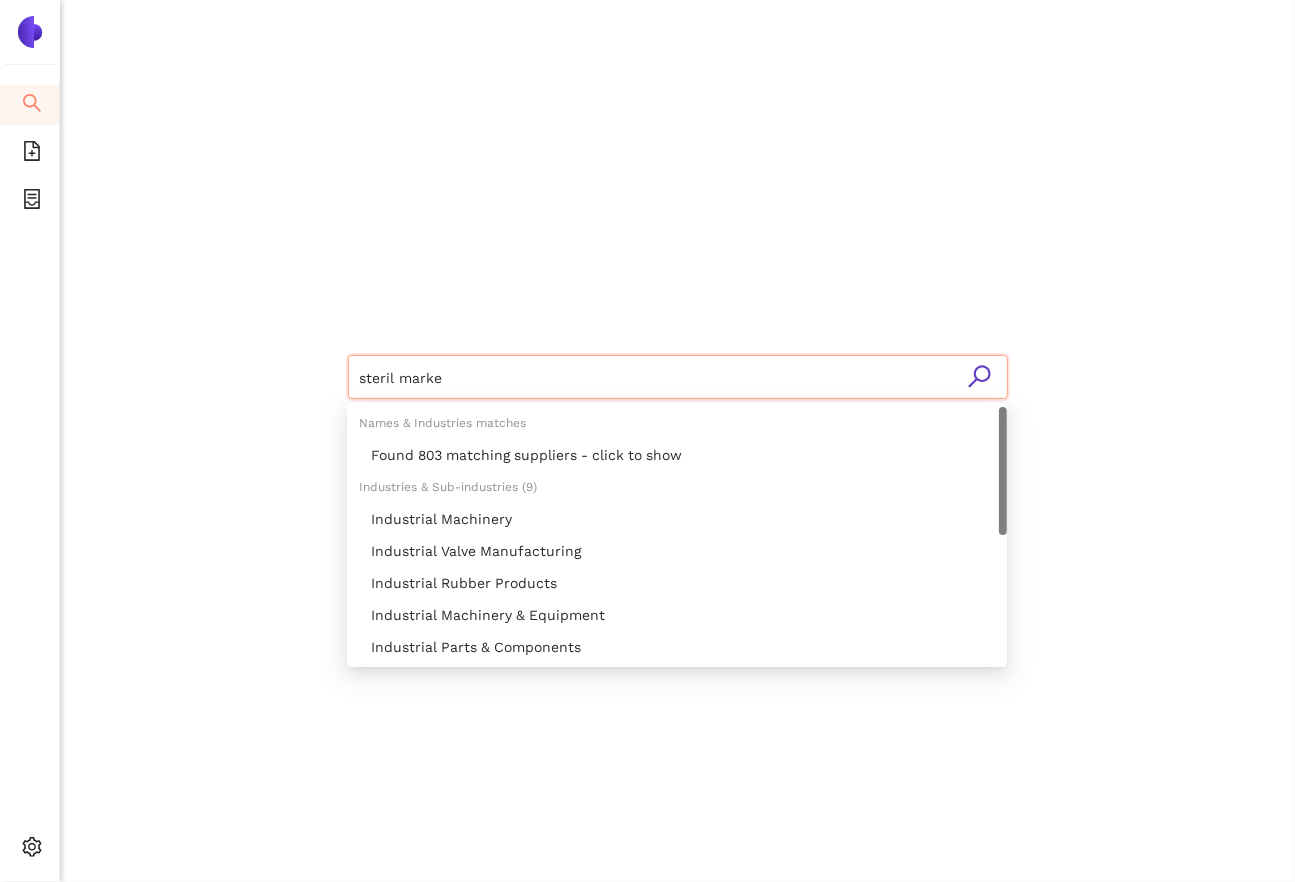 type on "steril marker" 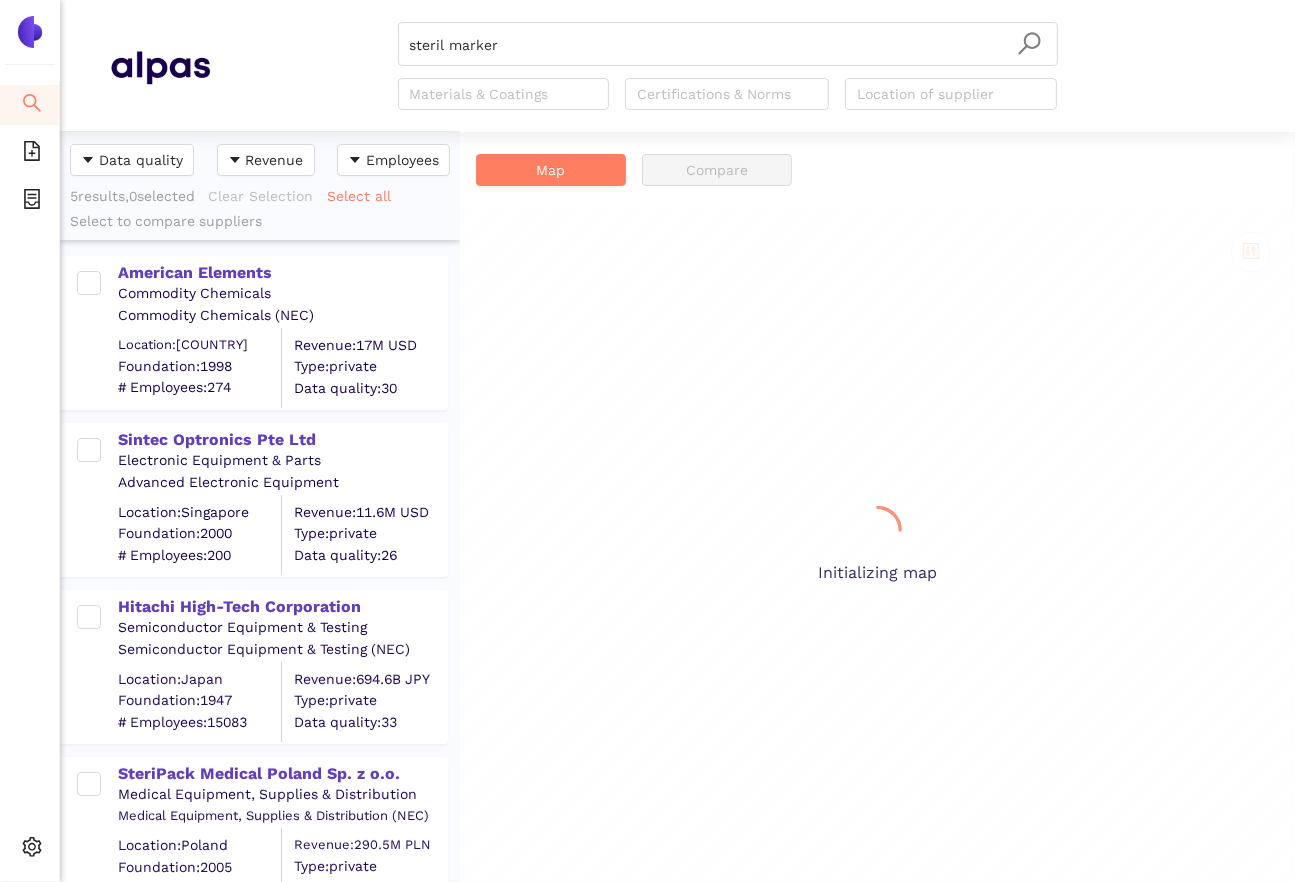 scroll, scrollTop: 16, scrollLeft: 16, axis: both 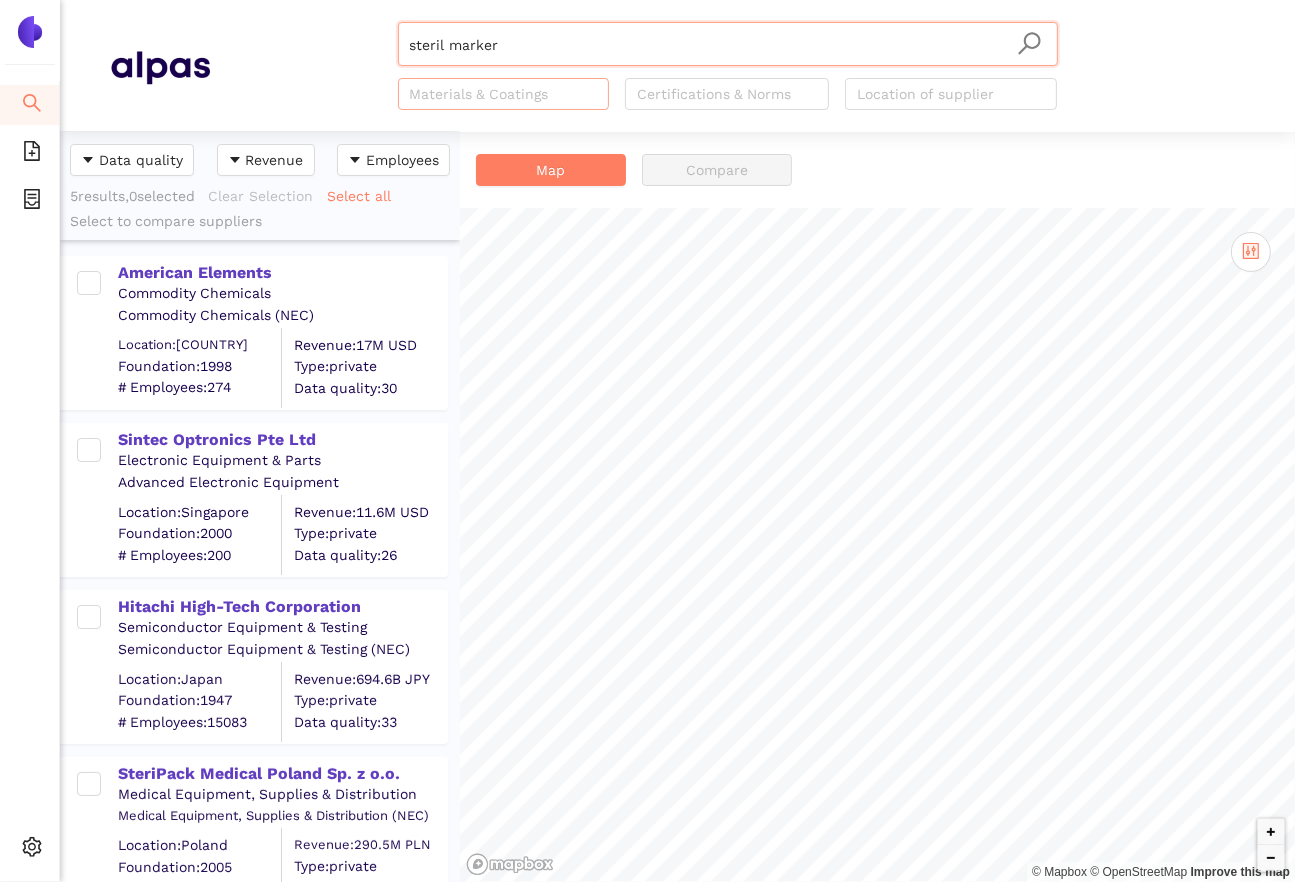 click at bounding box center [494, 94] 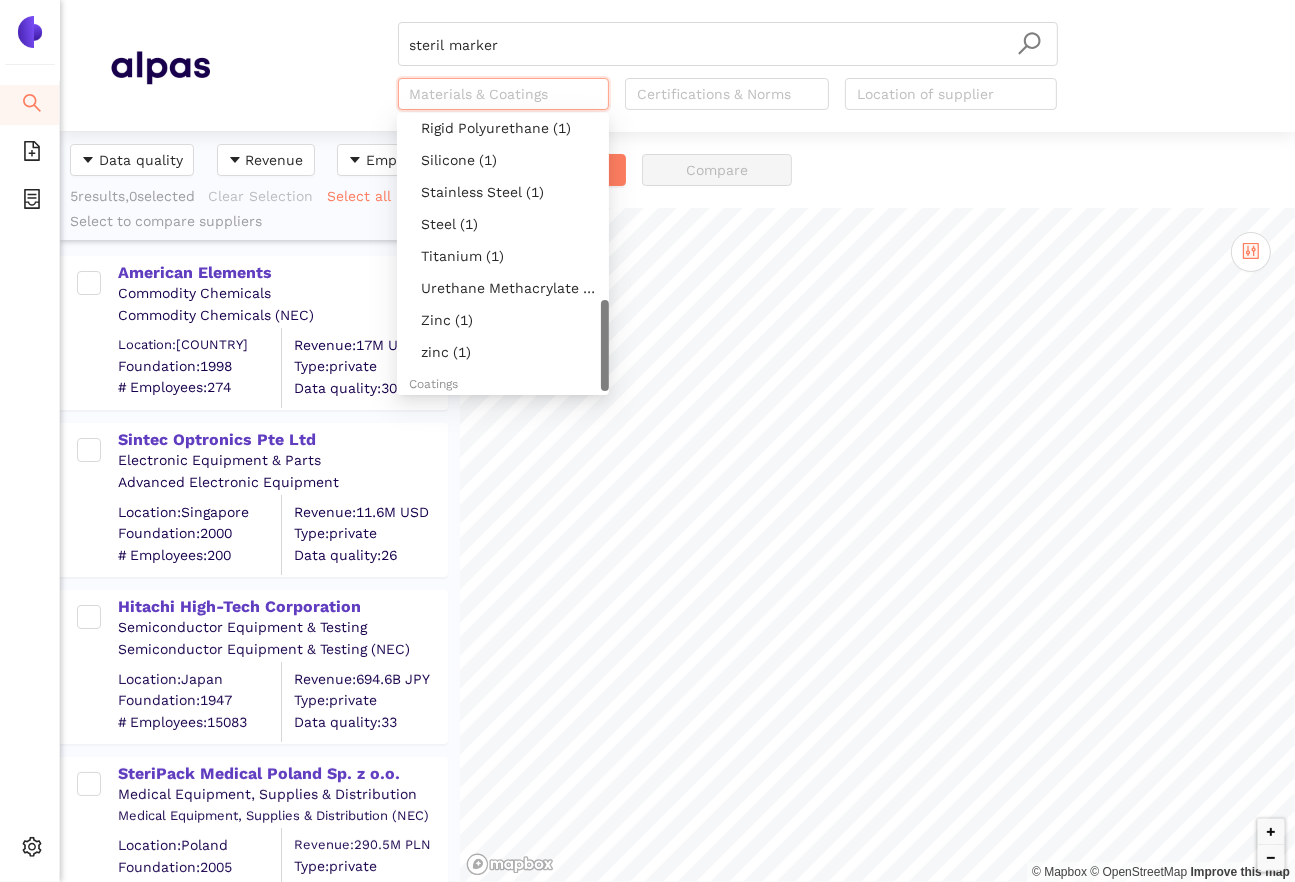 scroll, scrollTop: 685, scrollLeft: 0, axis: vertical 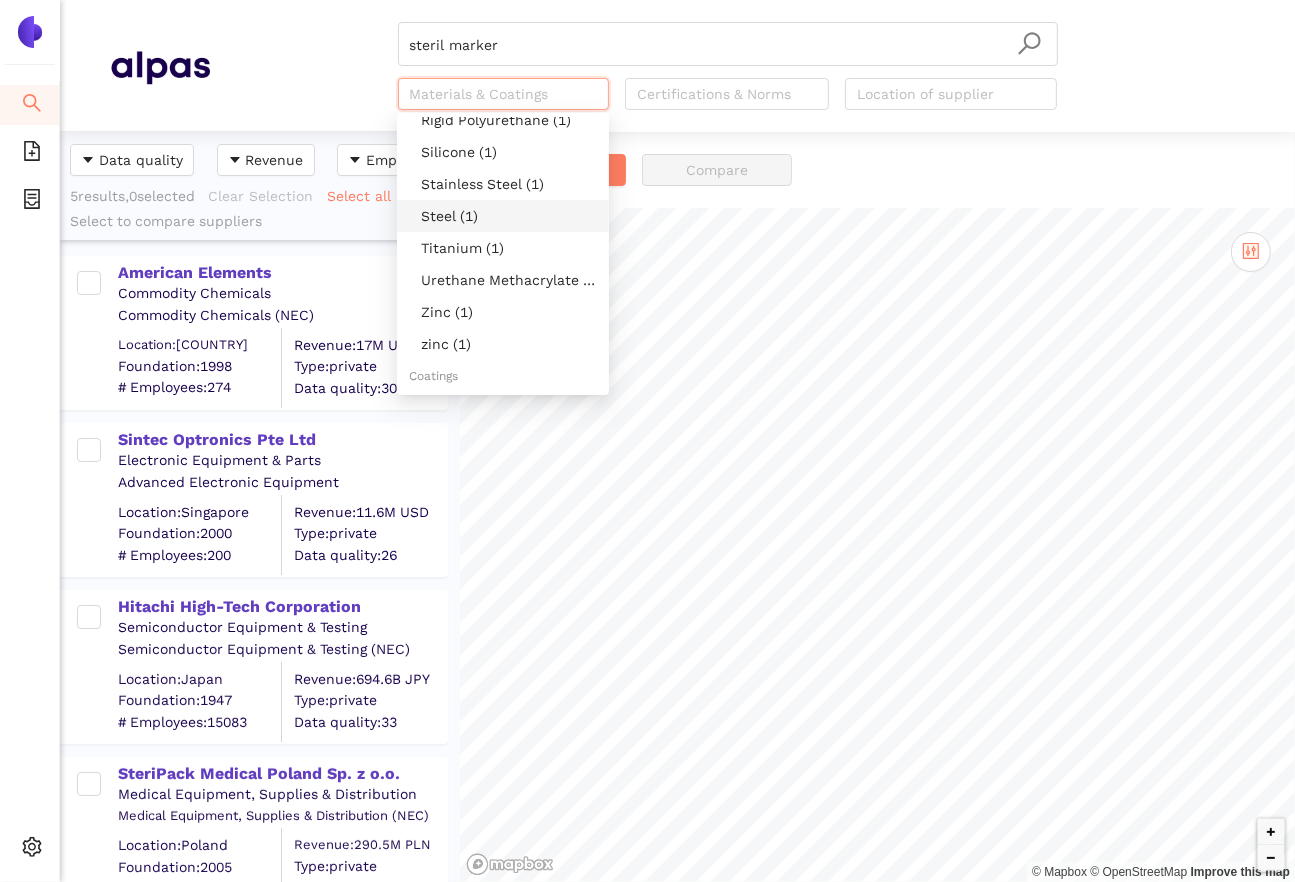 click on "Map Compare" at bounding box center [877, 170] 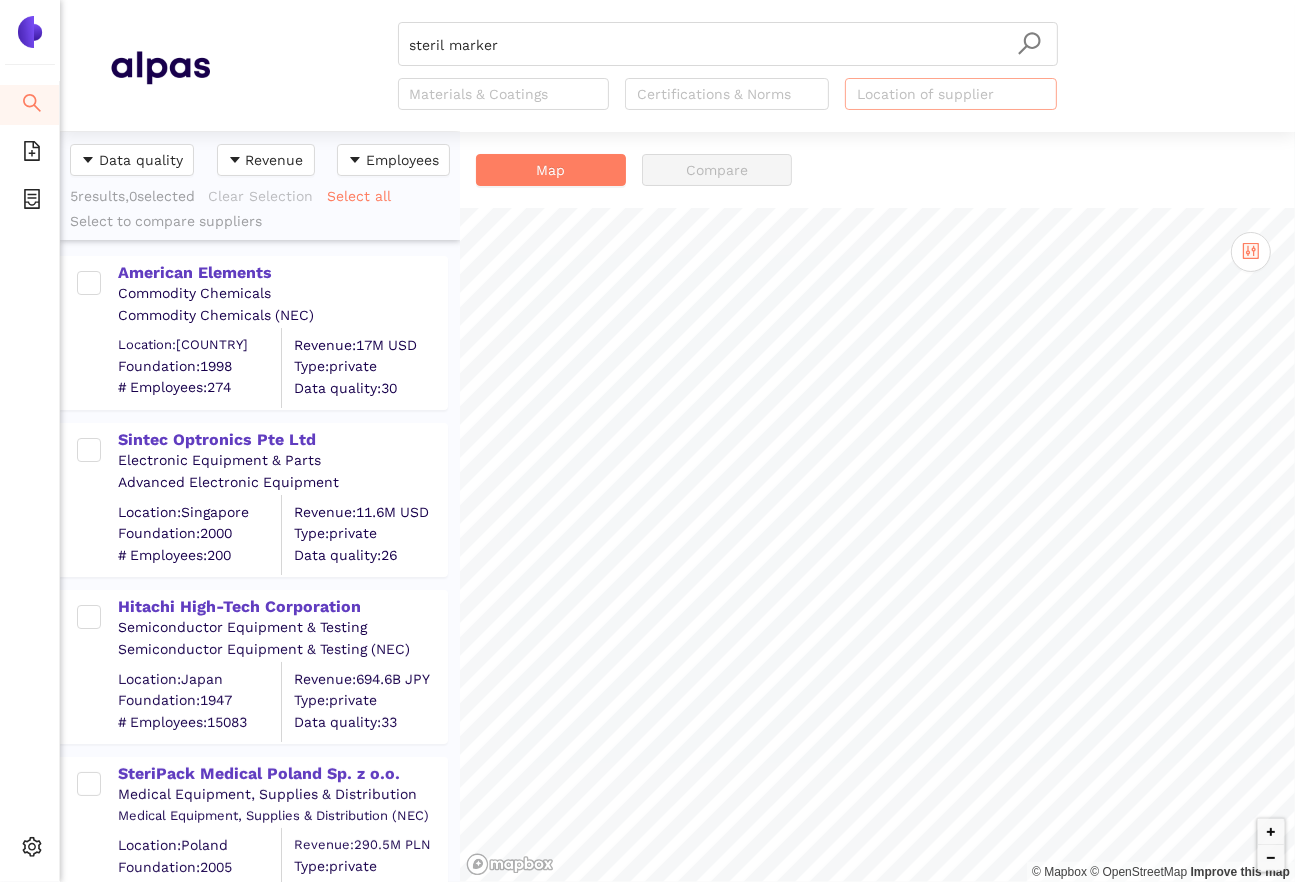 click at bounding box center [941, 94] 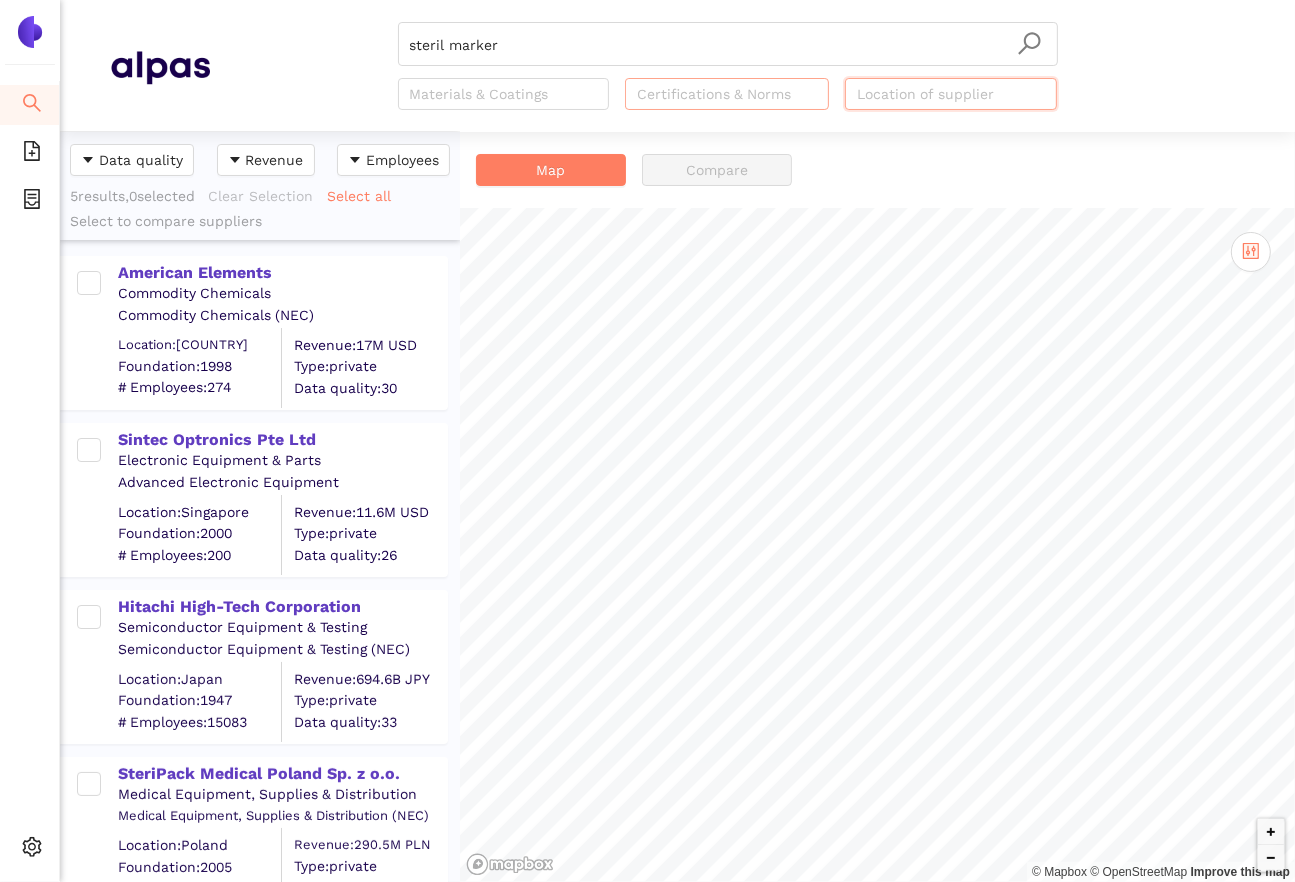 click at bounding box center (717, 94) 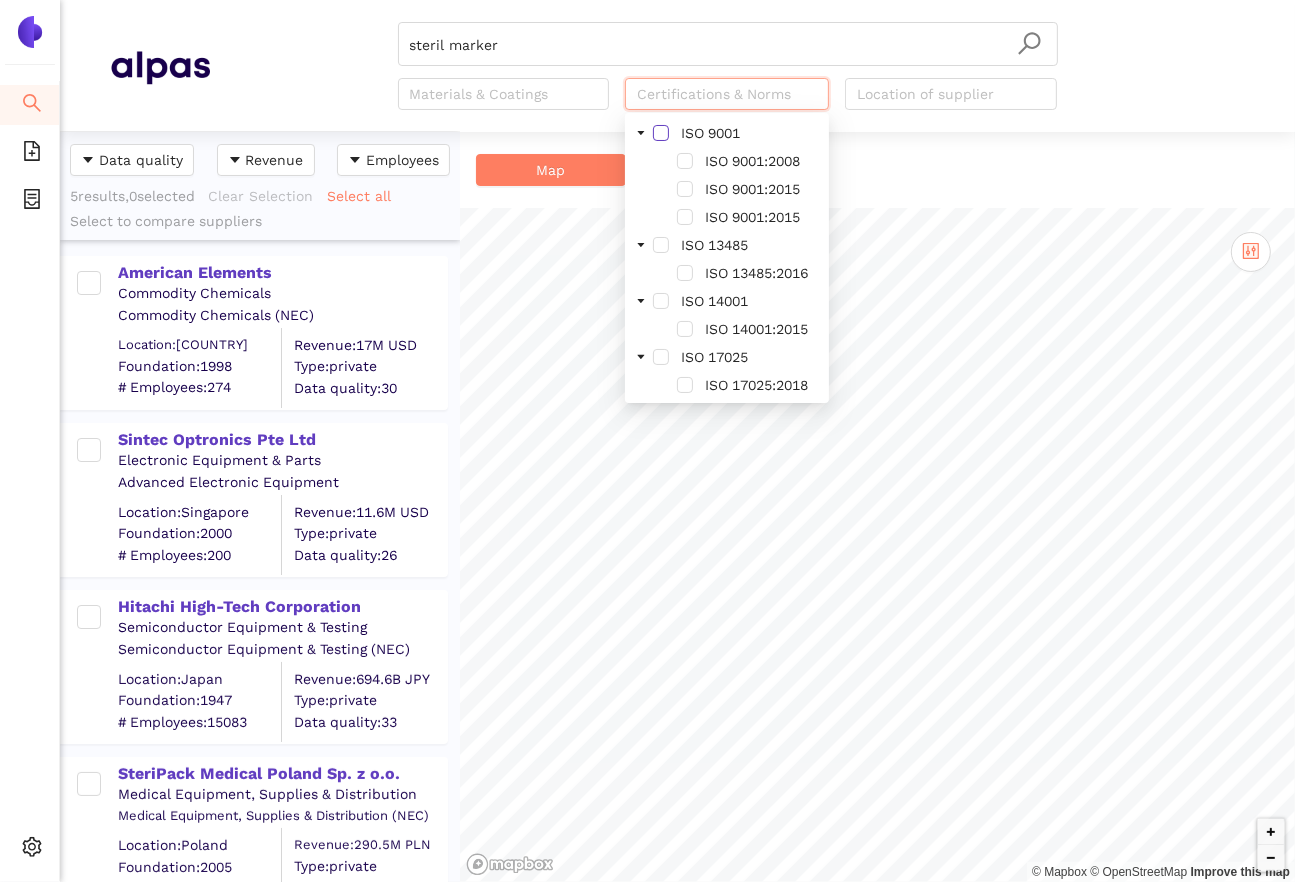 click at bounding box center [661, 133] 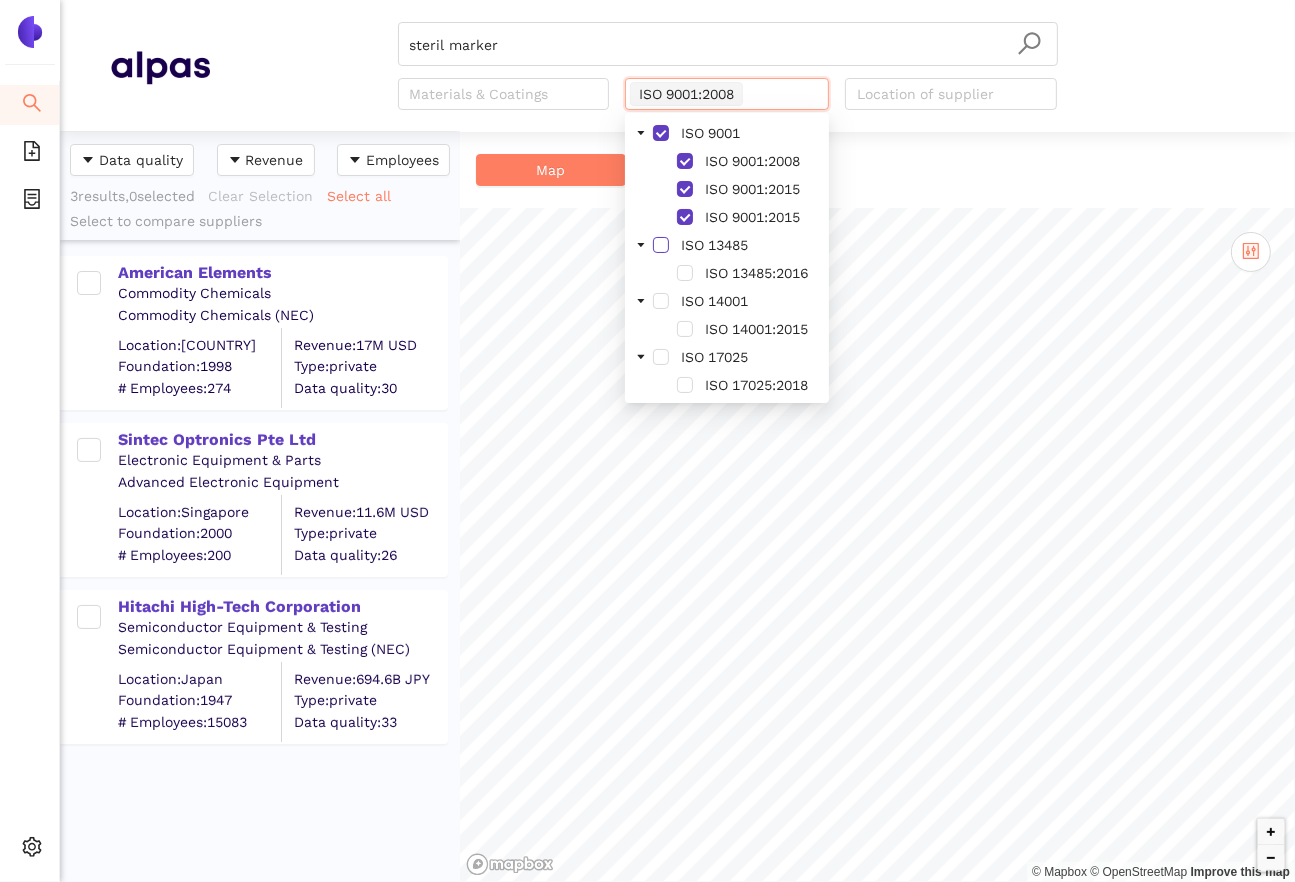 click at bounding box center (661, 245) 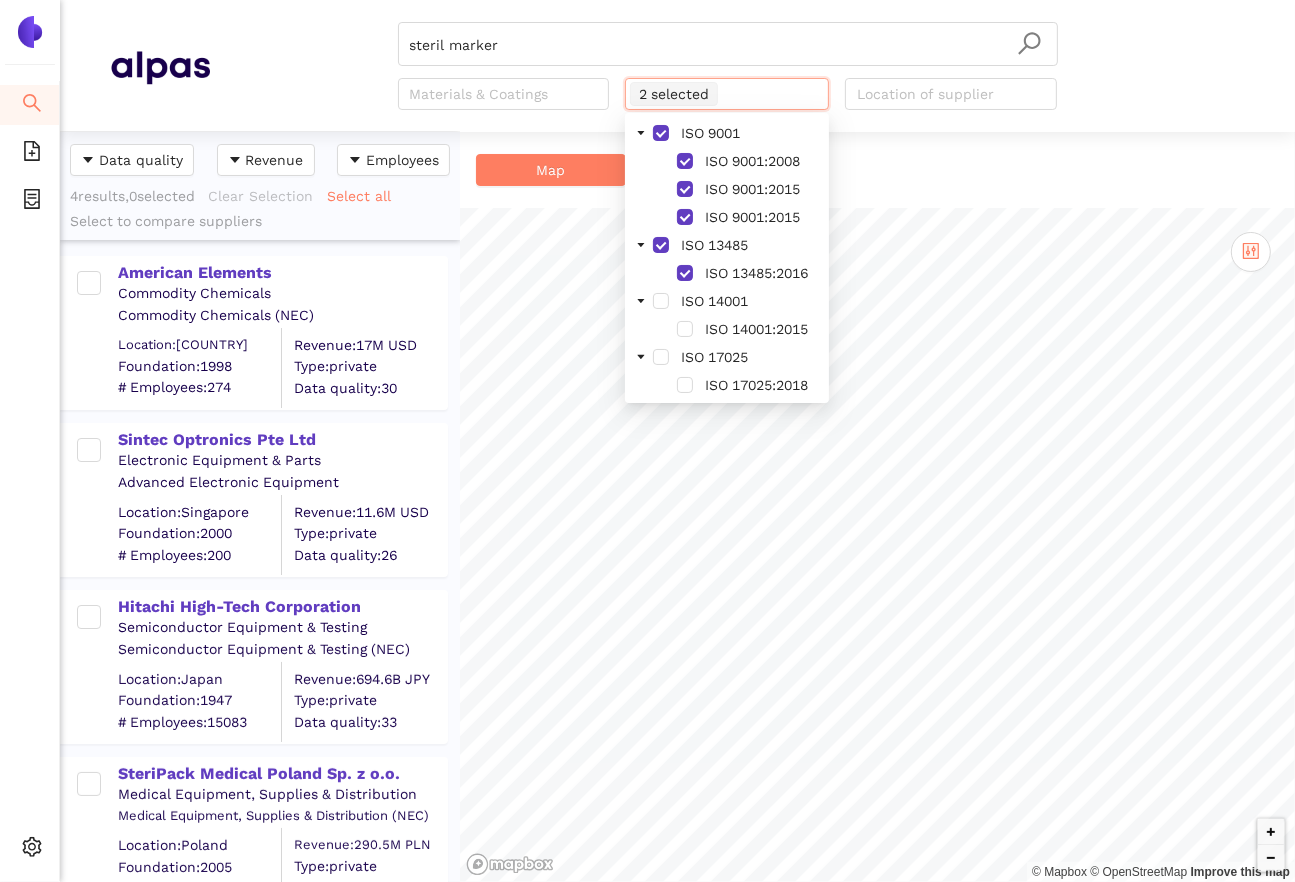 scroll, scrollTop: 5, scrollLeft: 0, axis: vertical 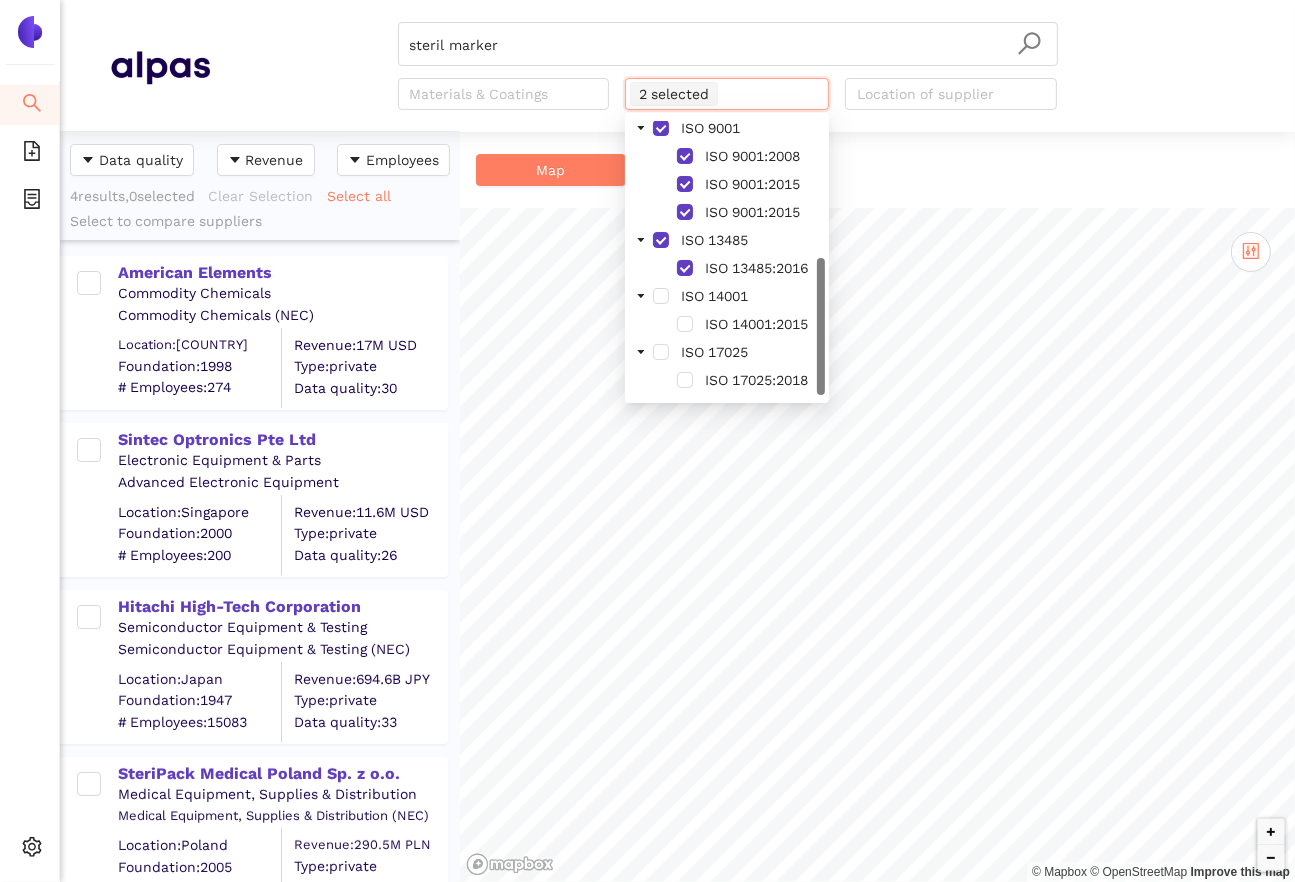 click on "Map Compare" at bounding box center (877, 170) 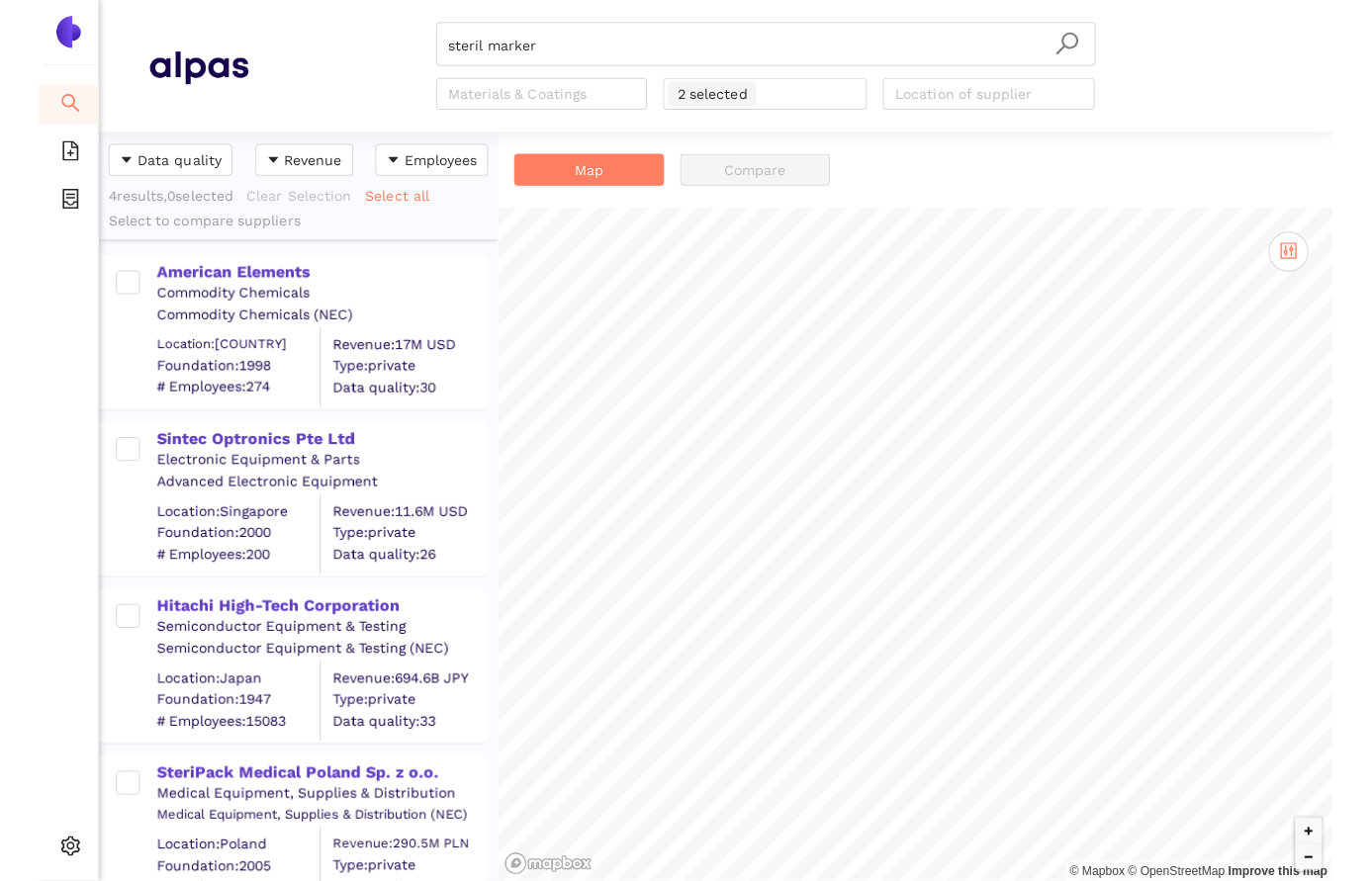 scroll, scrollTop: 27, scrollLeft: 0, axis: vertical 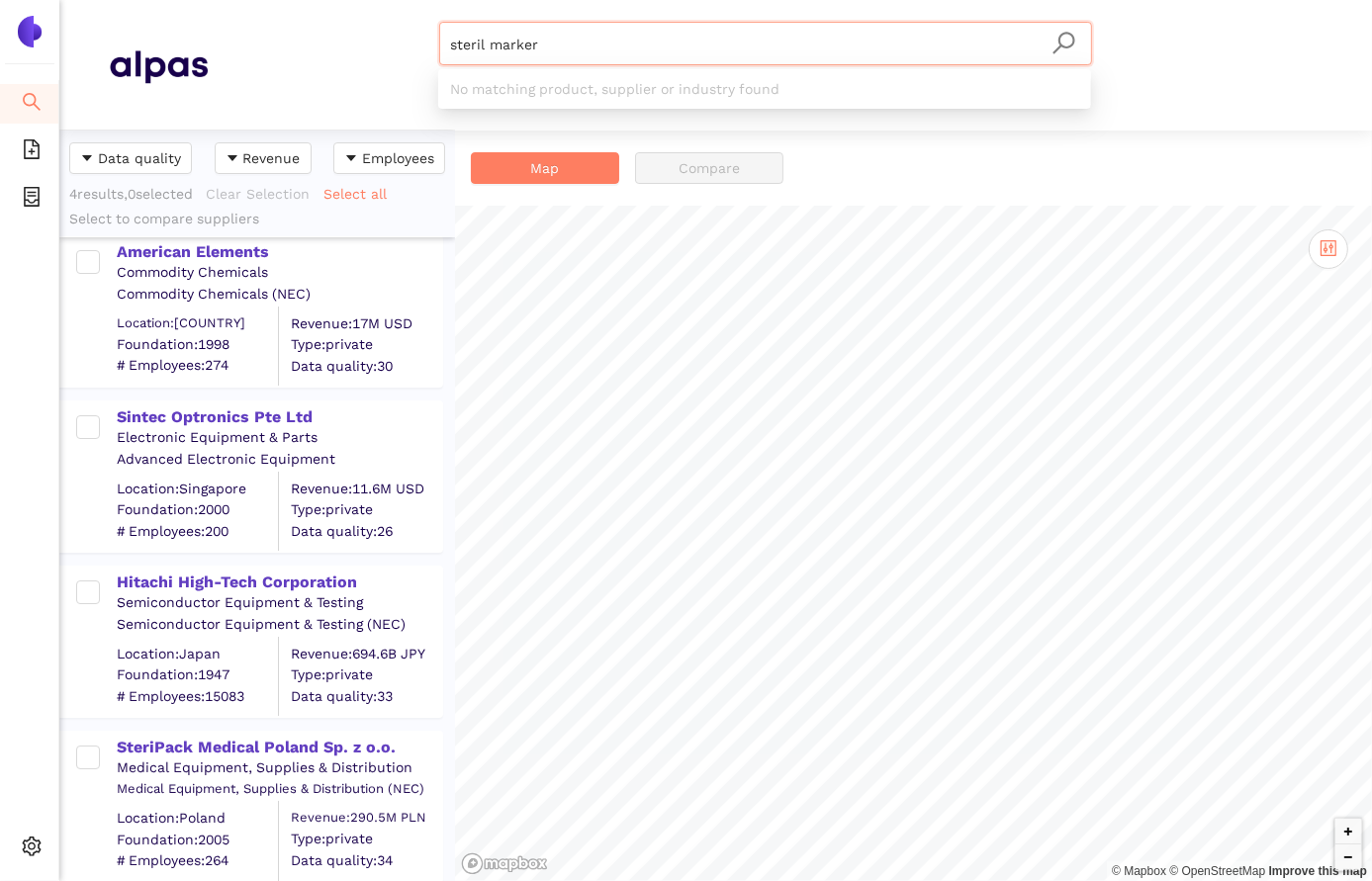 drag, startPoint x: 596, startPoint y: 29, endPoint x: 254, endPoint y: 31, distance: 342.00585 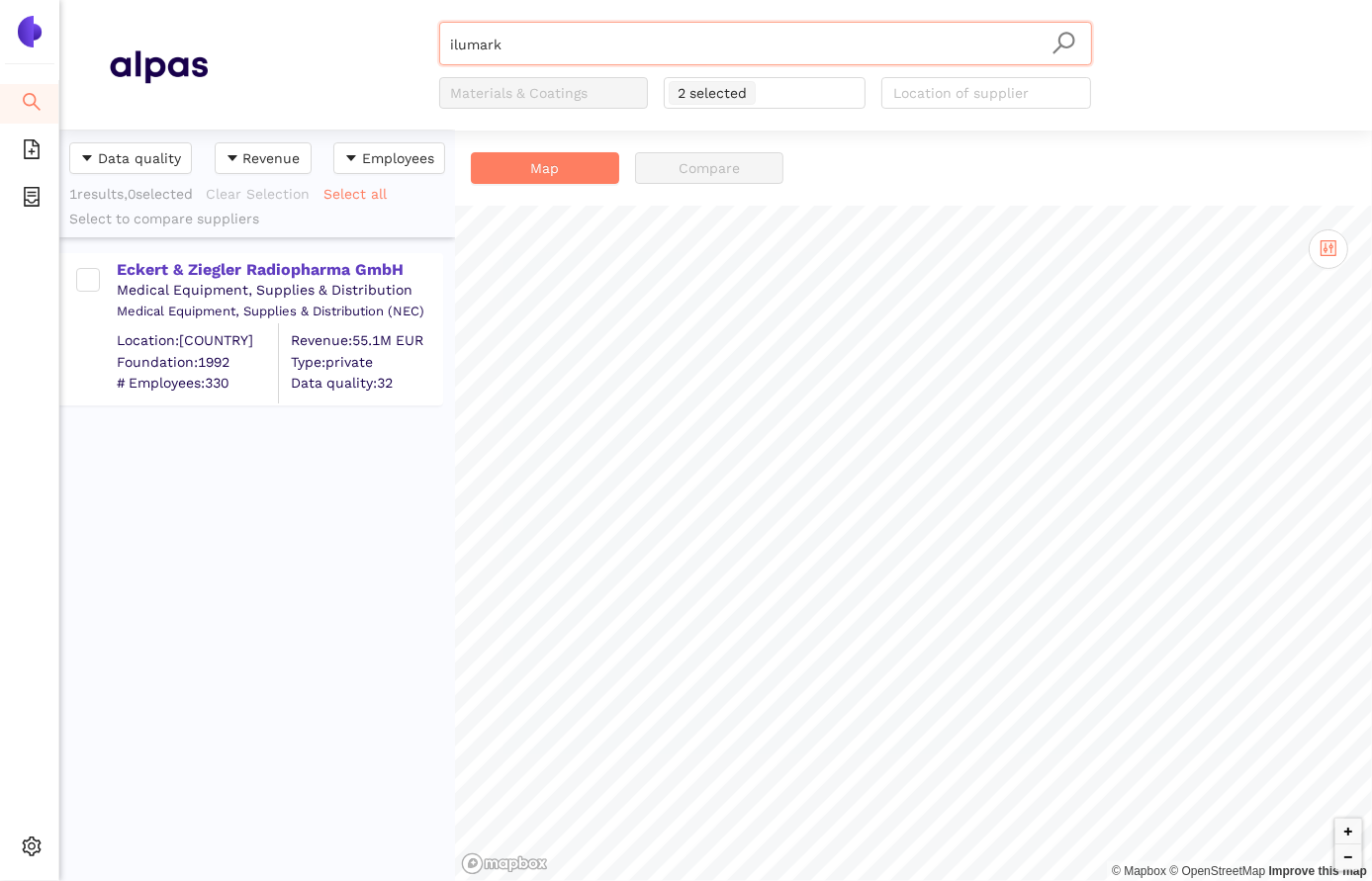 scroll, scrollTop: 0, scrollLeft: 0, axis: both 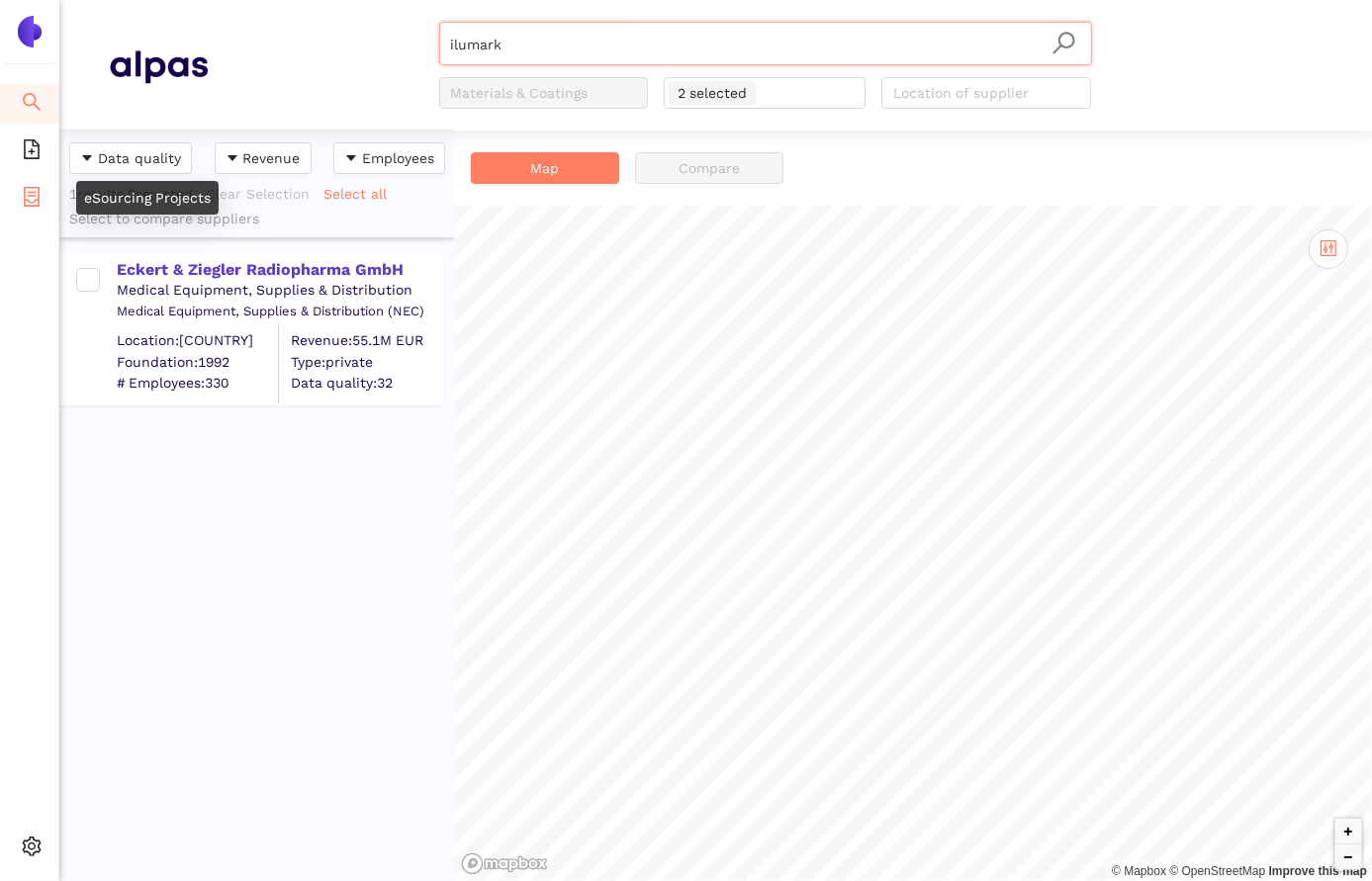 type on "ilumark" 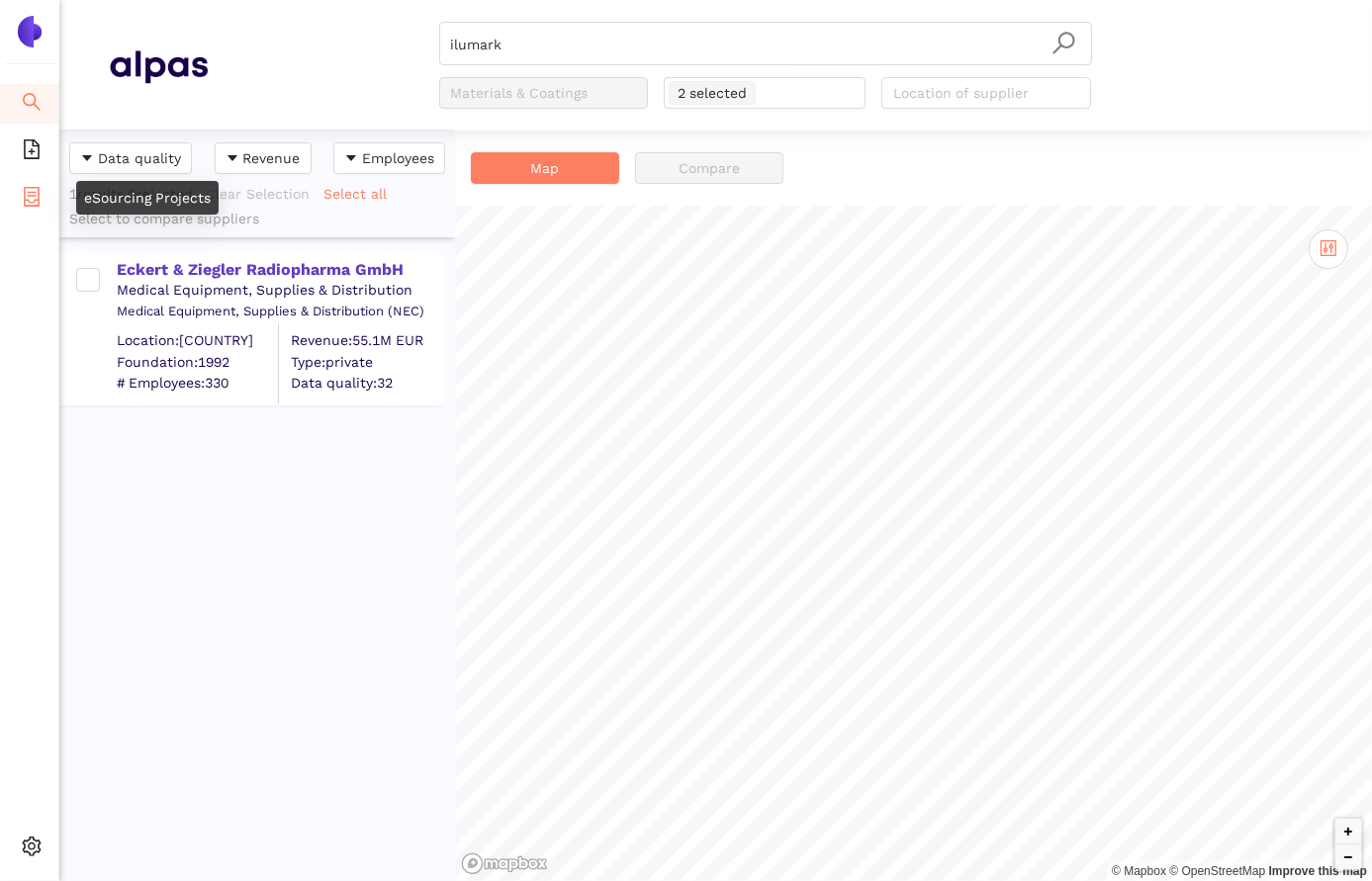 click 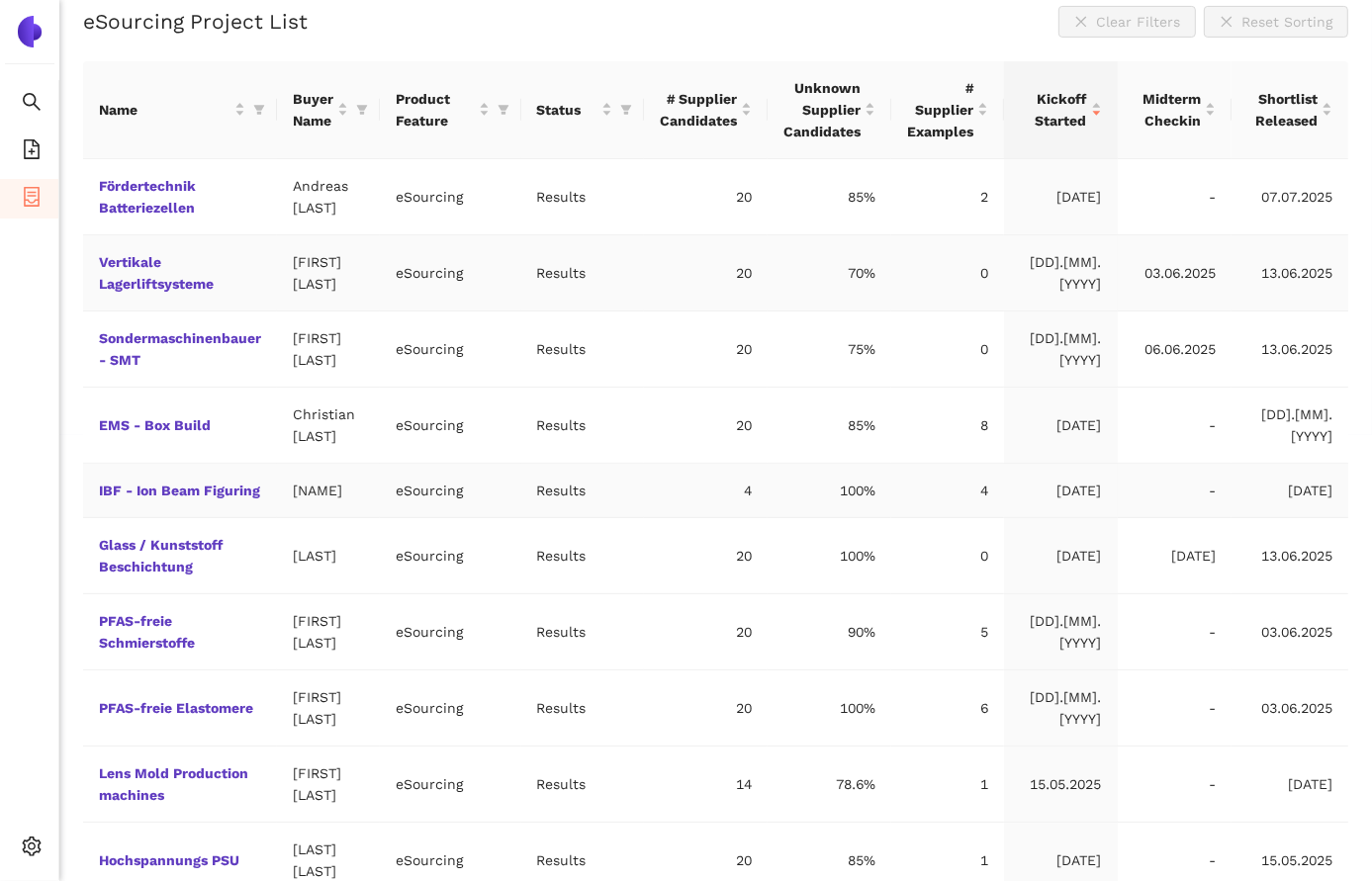 scroll, scrollTop: 545, scrollLeft: 0, axis: vertical 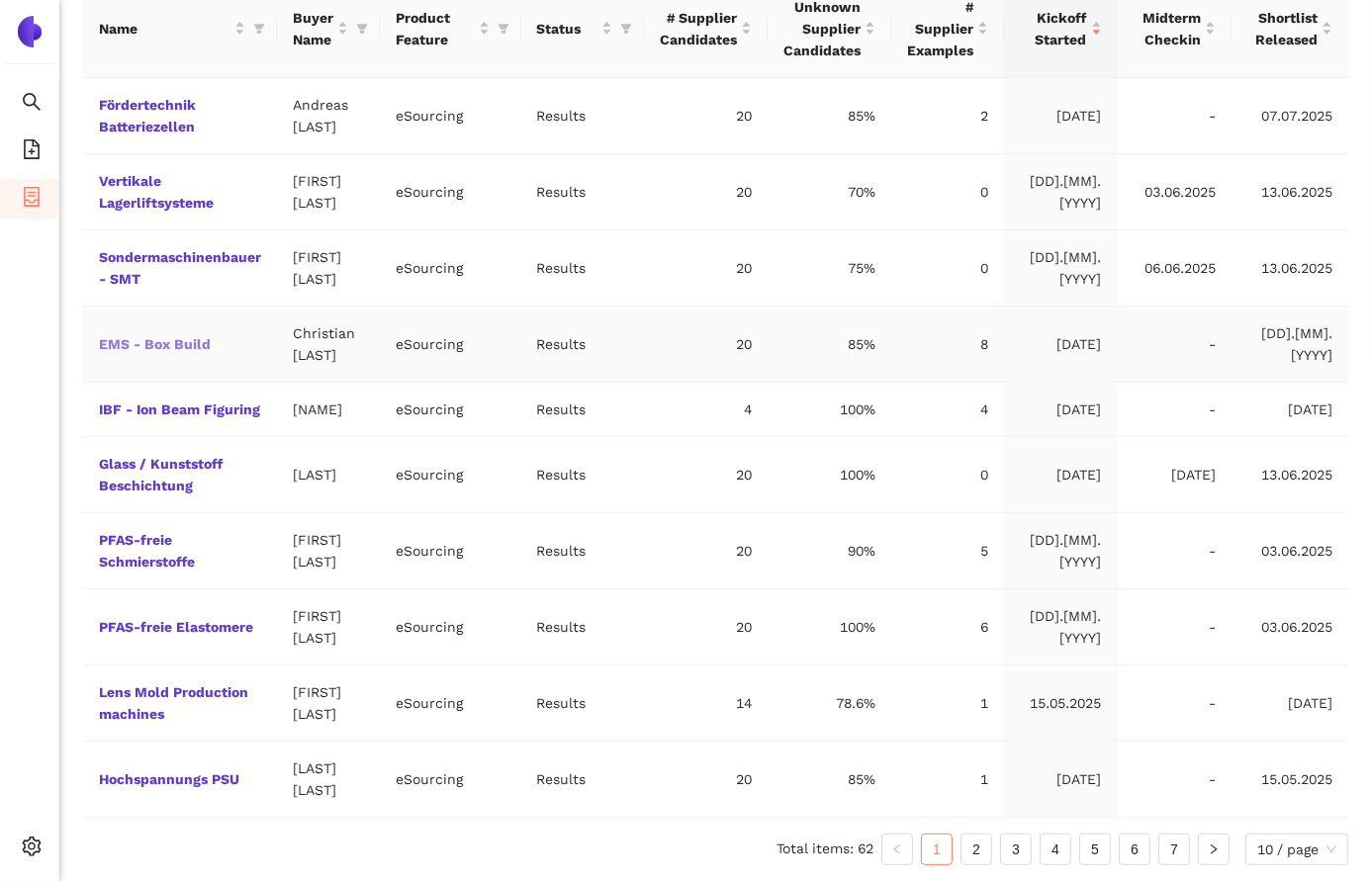 click on "EMS - Box Build" at bounding box center (0, 0) 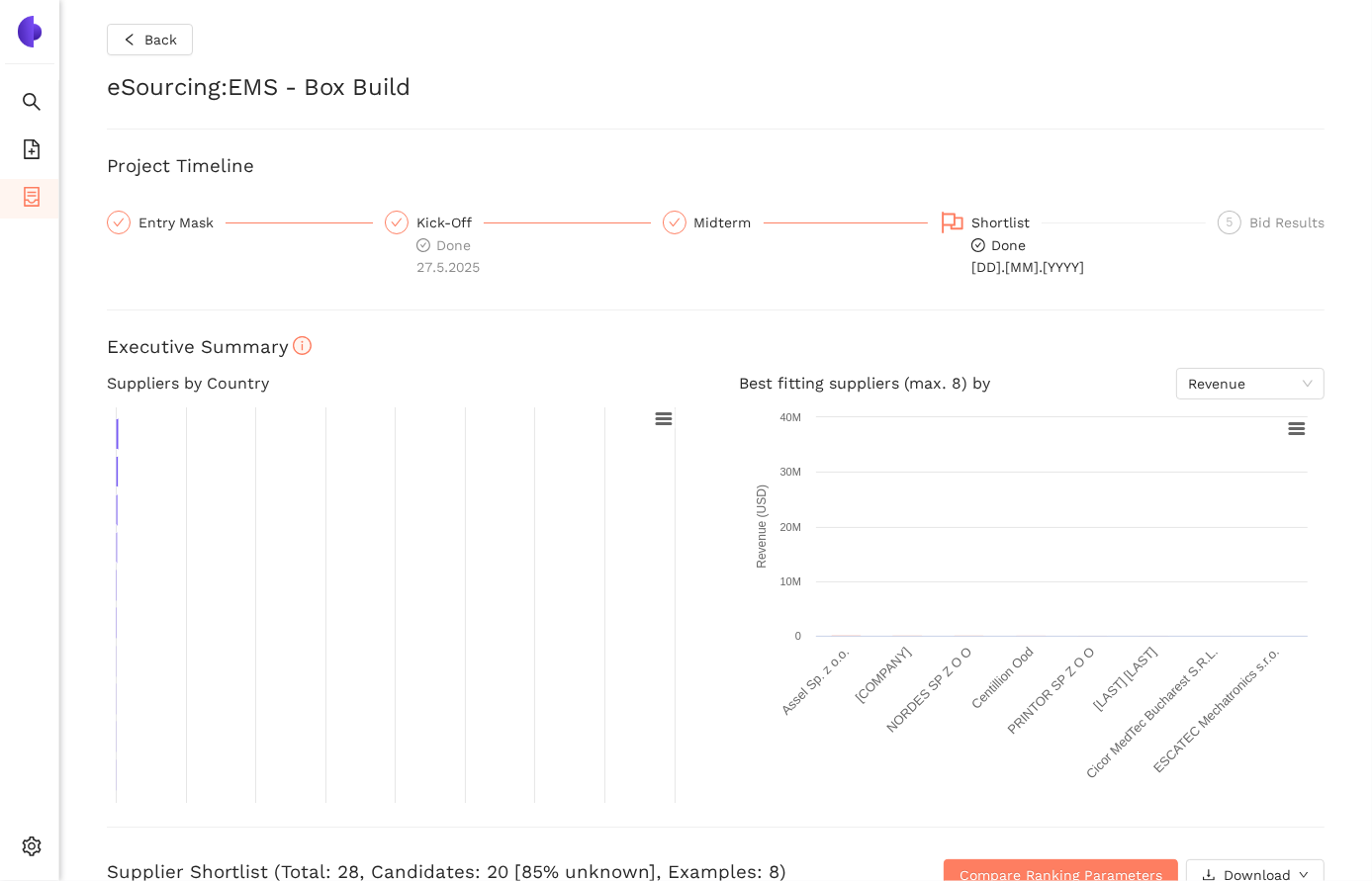scroll, scrollTop: 0, scrollLeft: 0, axis: both 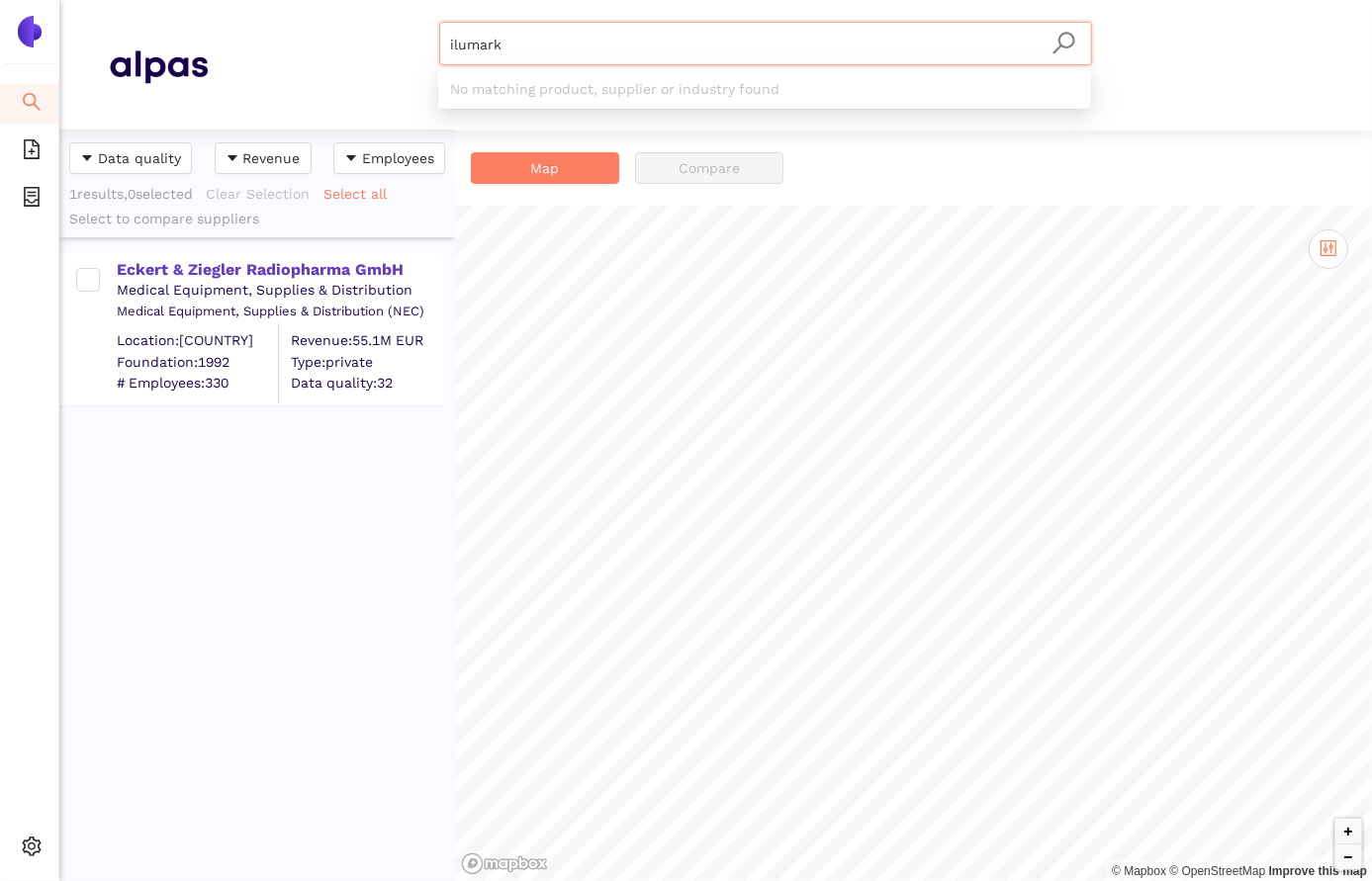 drag, startPoint x: 549, startPoint y: 52, endPoint x: 381, endPoint y: 54, distance: 168.0119 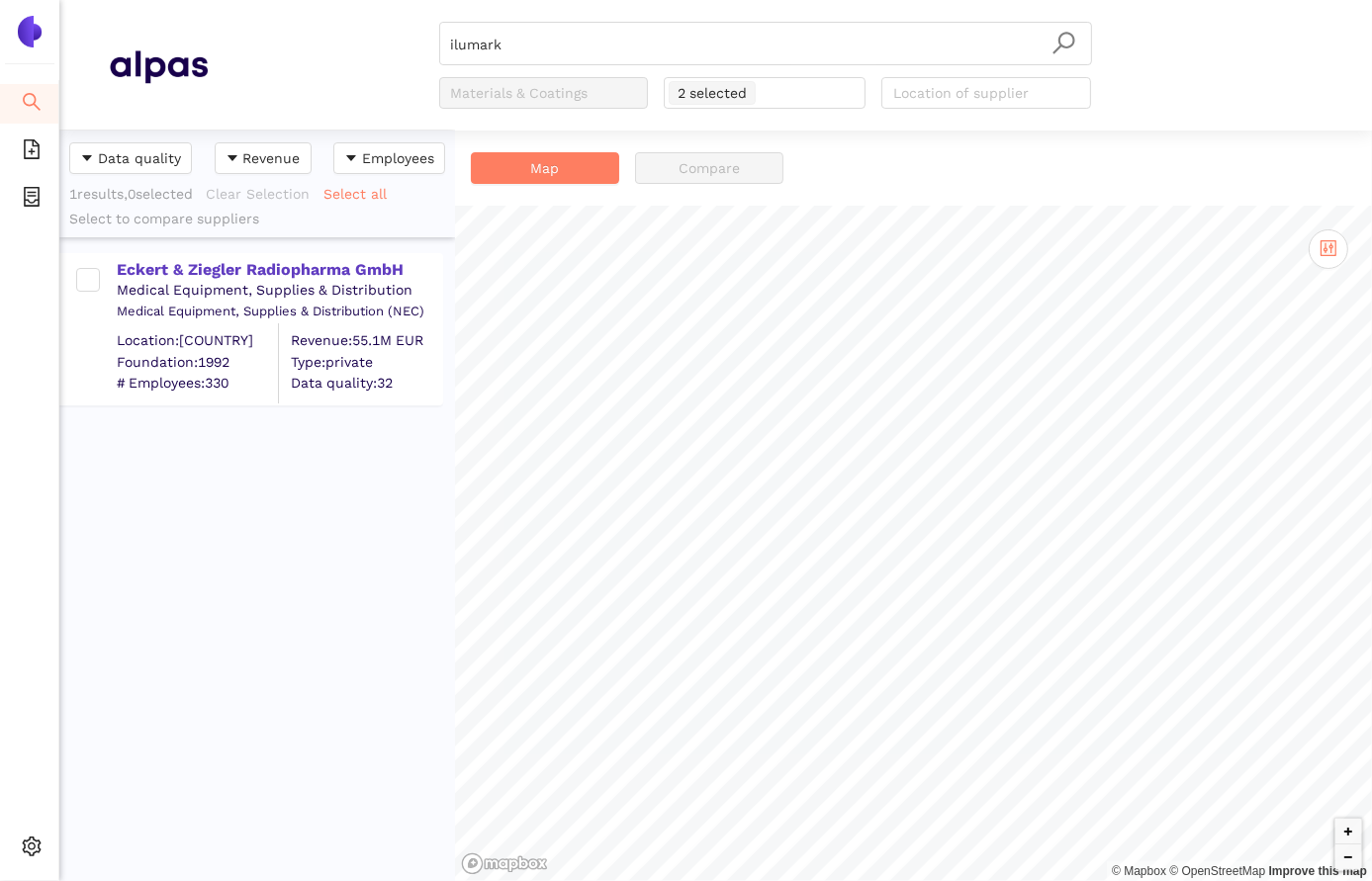 drag, startPoint x: 351, startPoint y: 59, endPoint x: 332, endPoint y: 58, distance: 19.026298 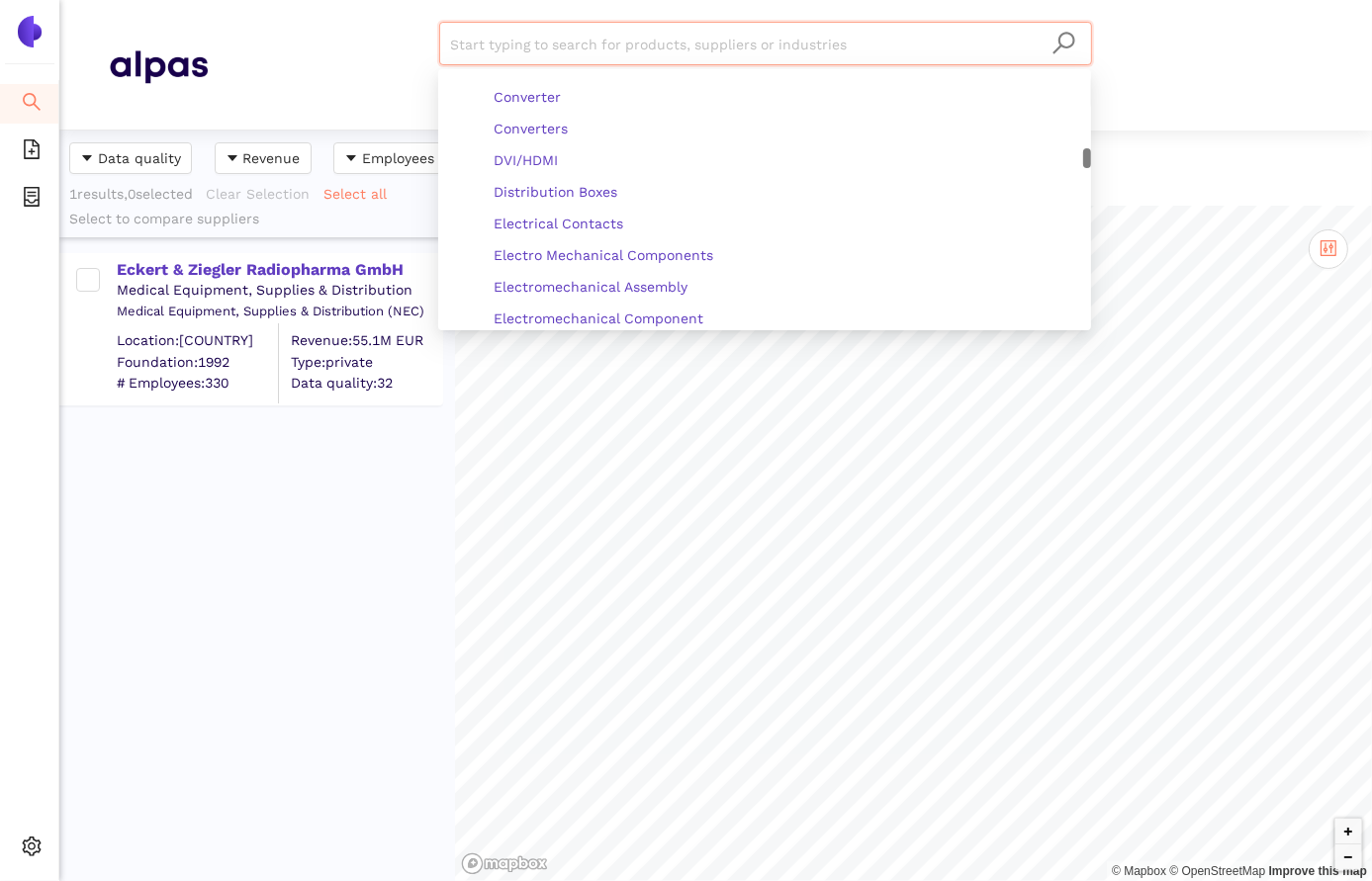 scroll, scrollTop: 21160, scrollLeft: 0, axis: vertical 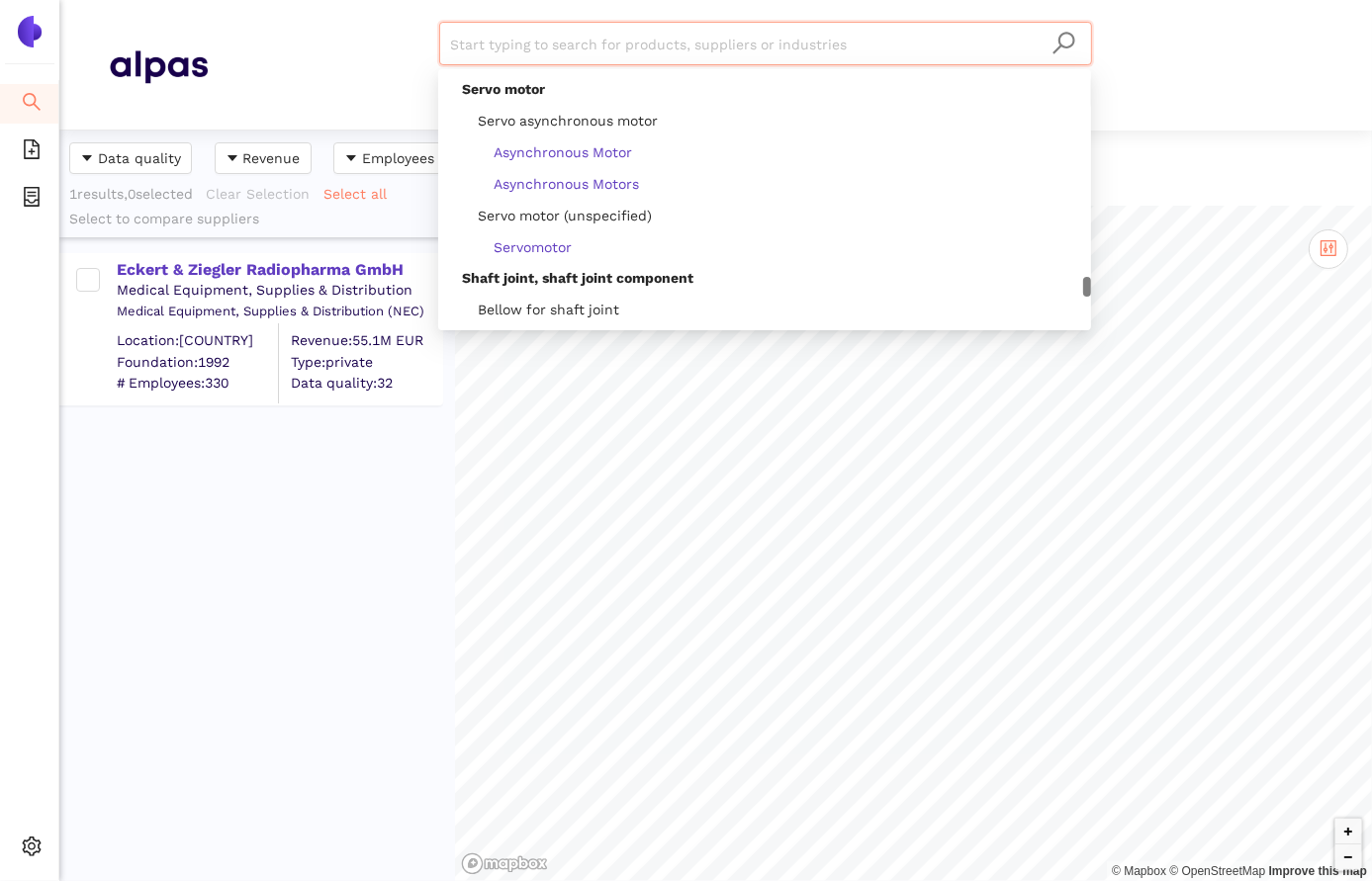 drag, startPoint x: 1085, startPoint y: 157, endPoint x: 1043, endPoint y: 286, distance: 135.66503 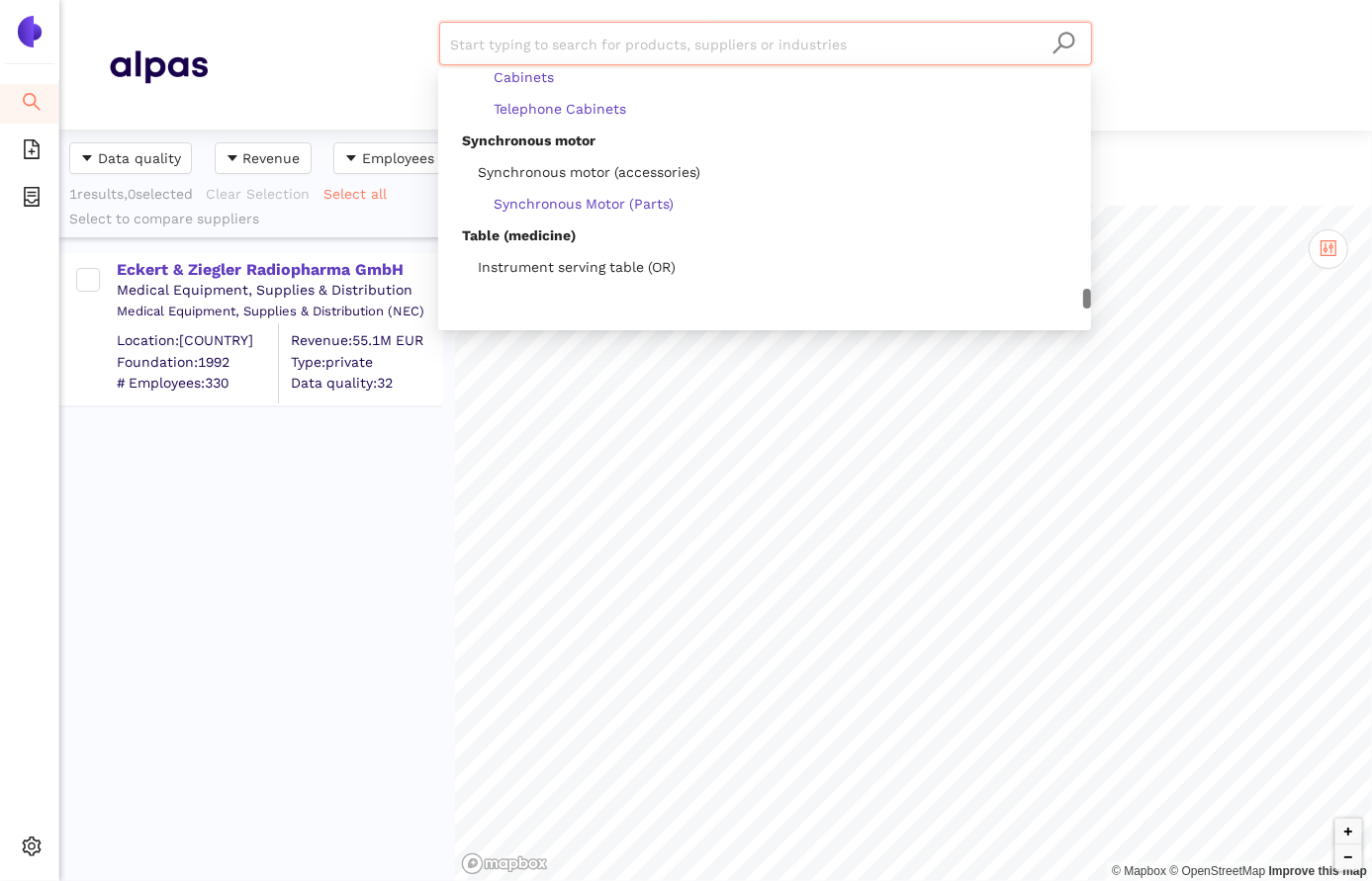 scroll, scrollTop: 68763, scrollLeft: 0, axis: vertical 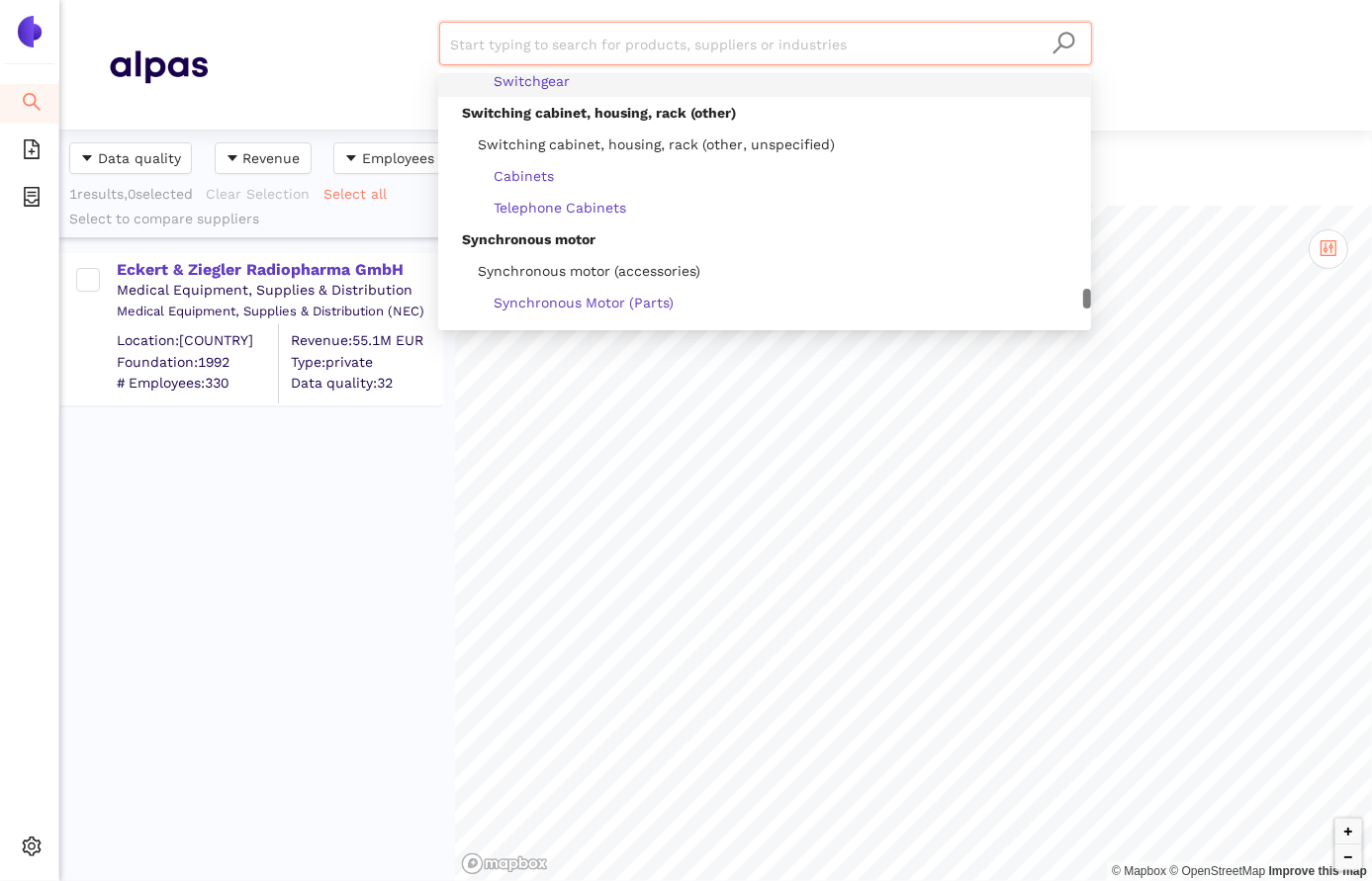 type 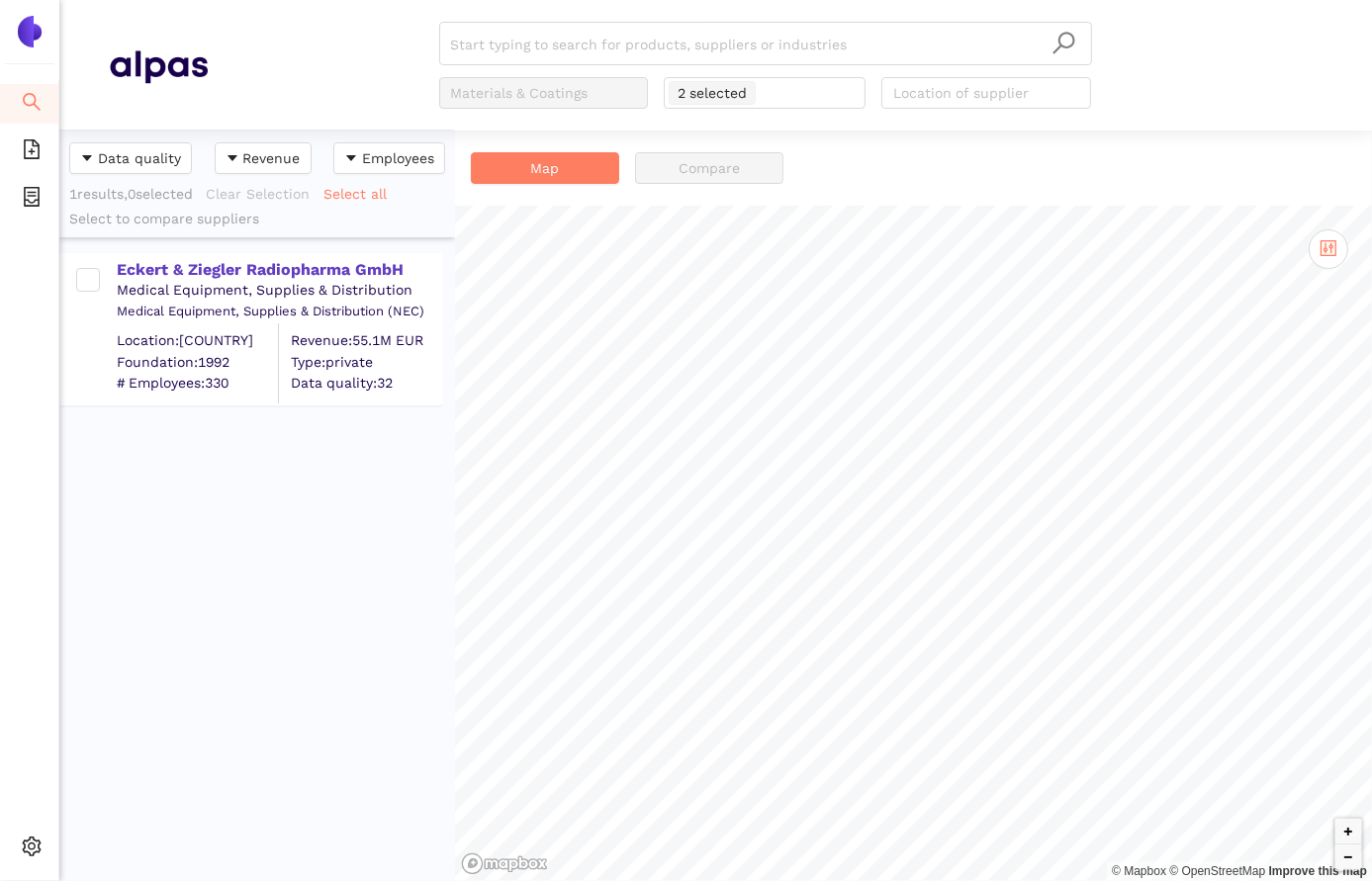 scroll, scrollTop: 16, scrollLeft: 16, axis: both 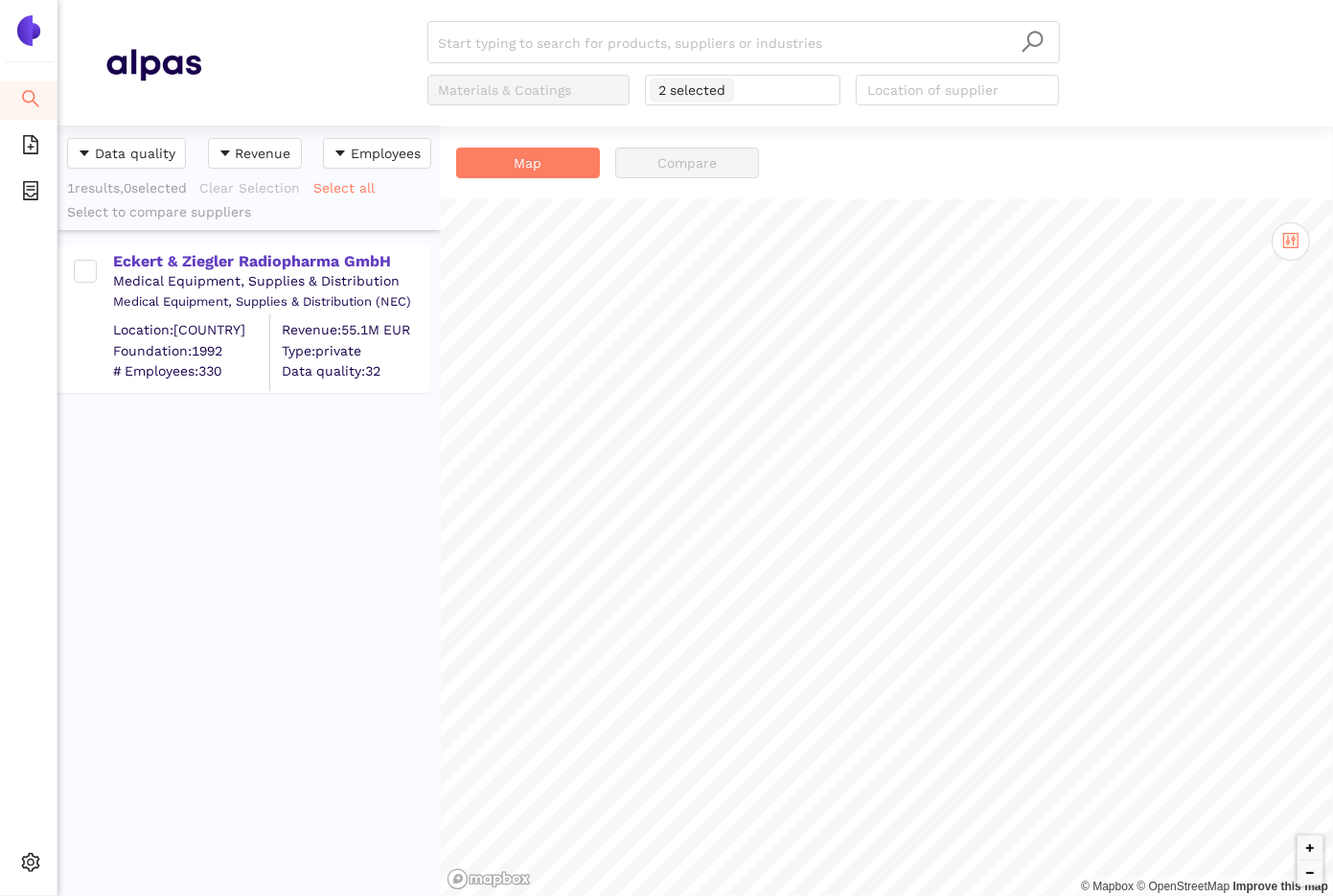 click at bounding box center [29, 31] 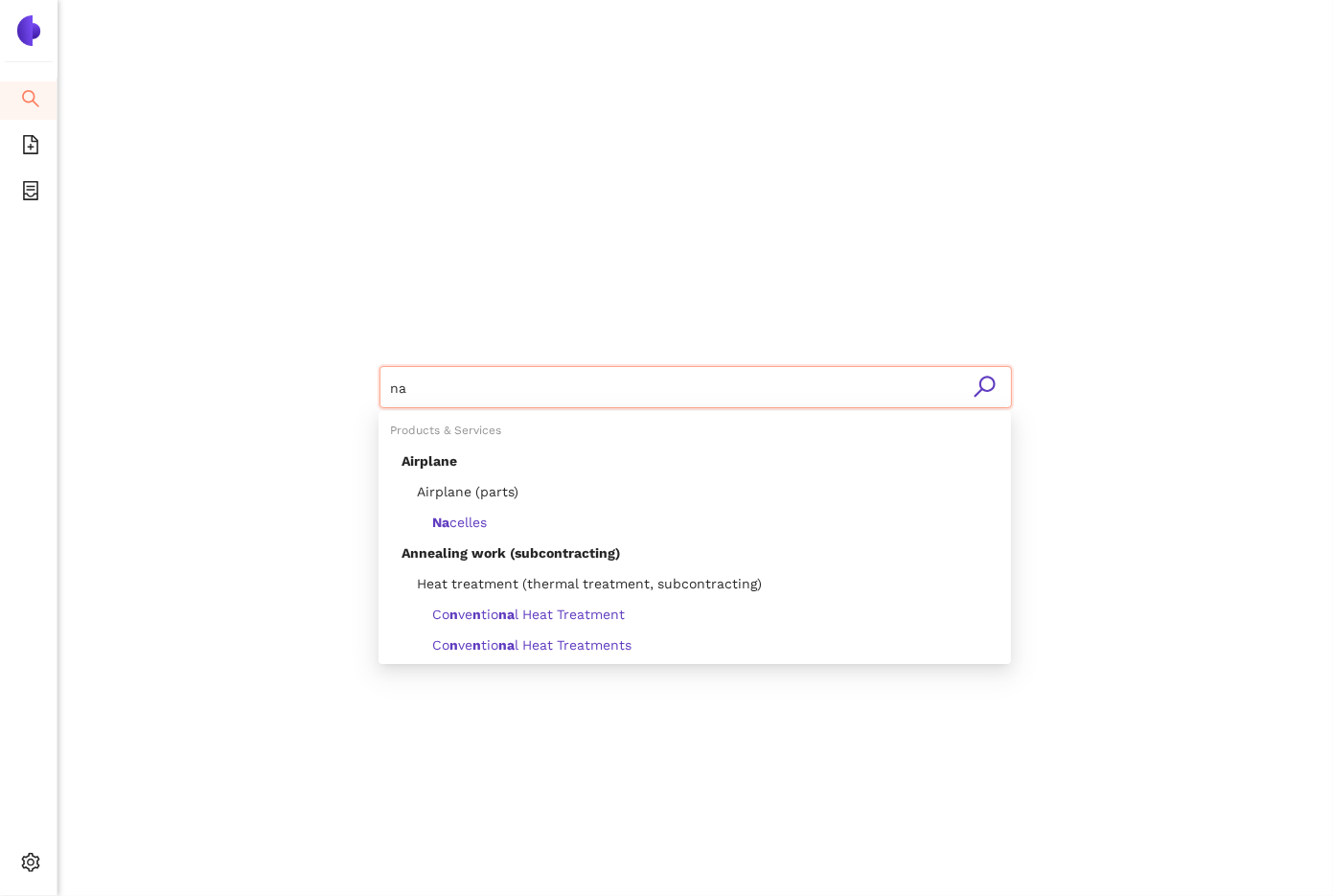 type on "n" 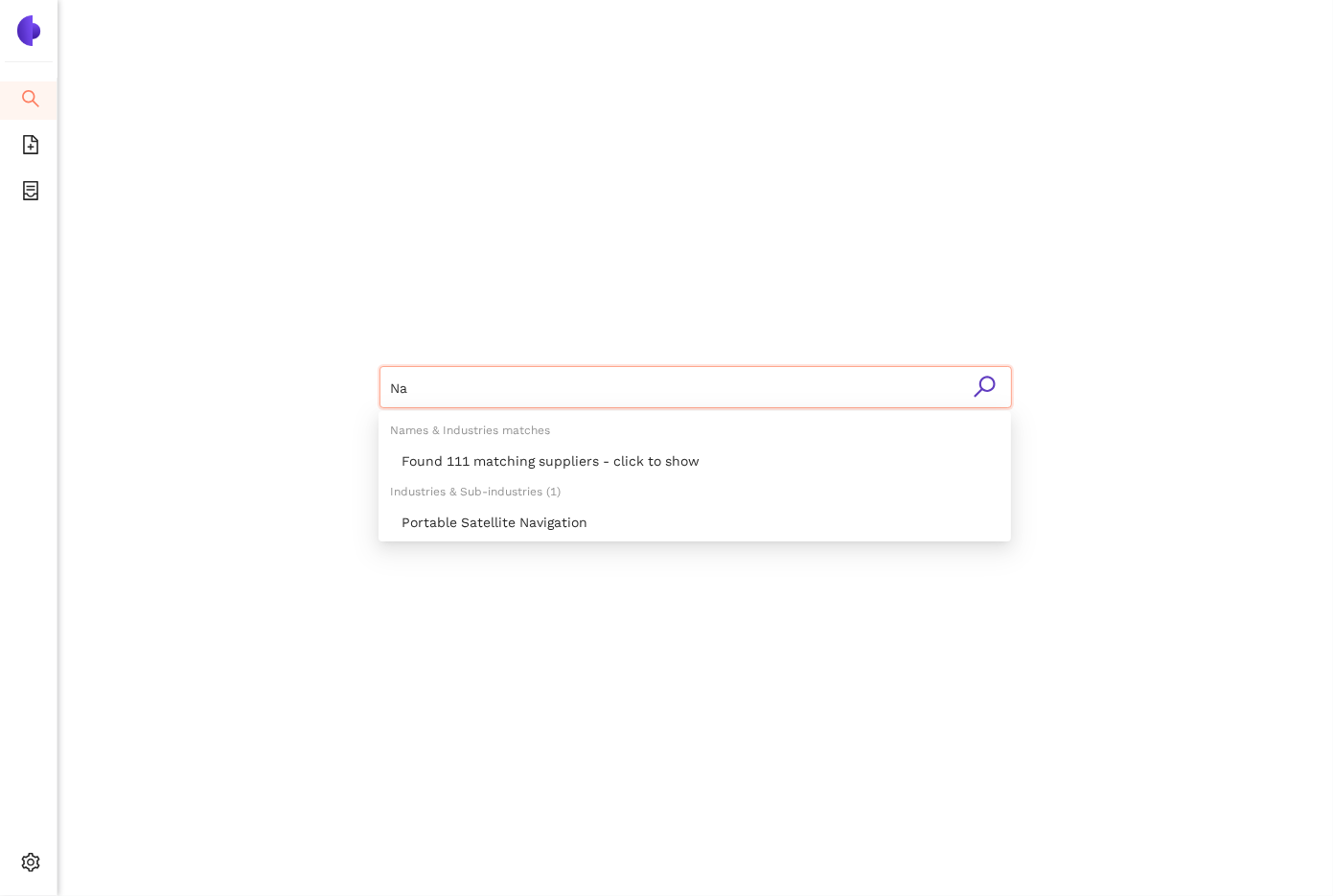 type on "N" 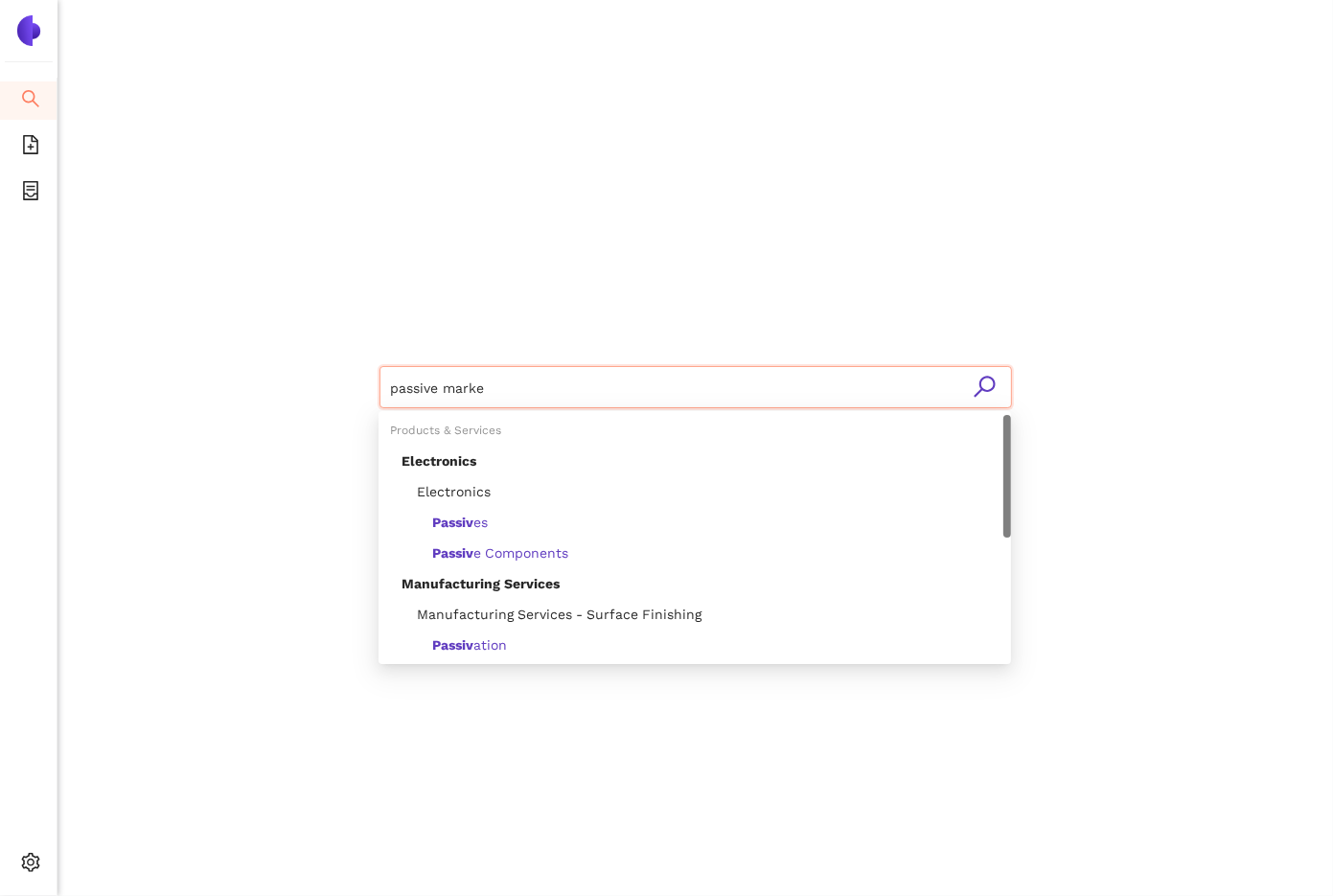 type on "passive marker" 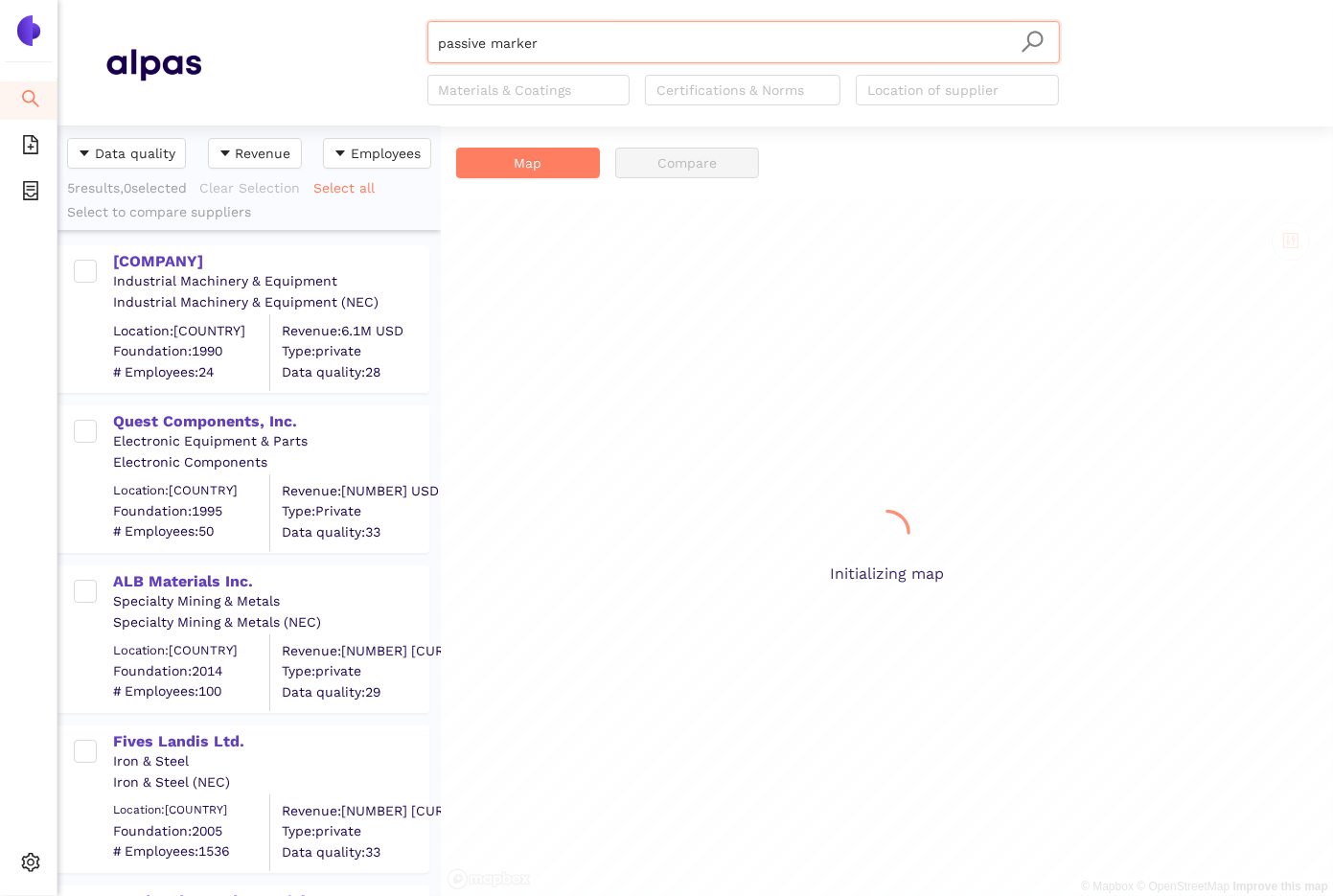 scroll, scrollTop: 15, scrollLeft: 15, axis: both 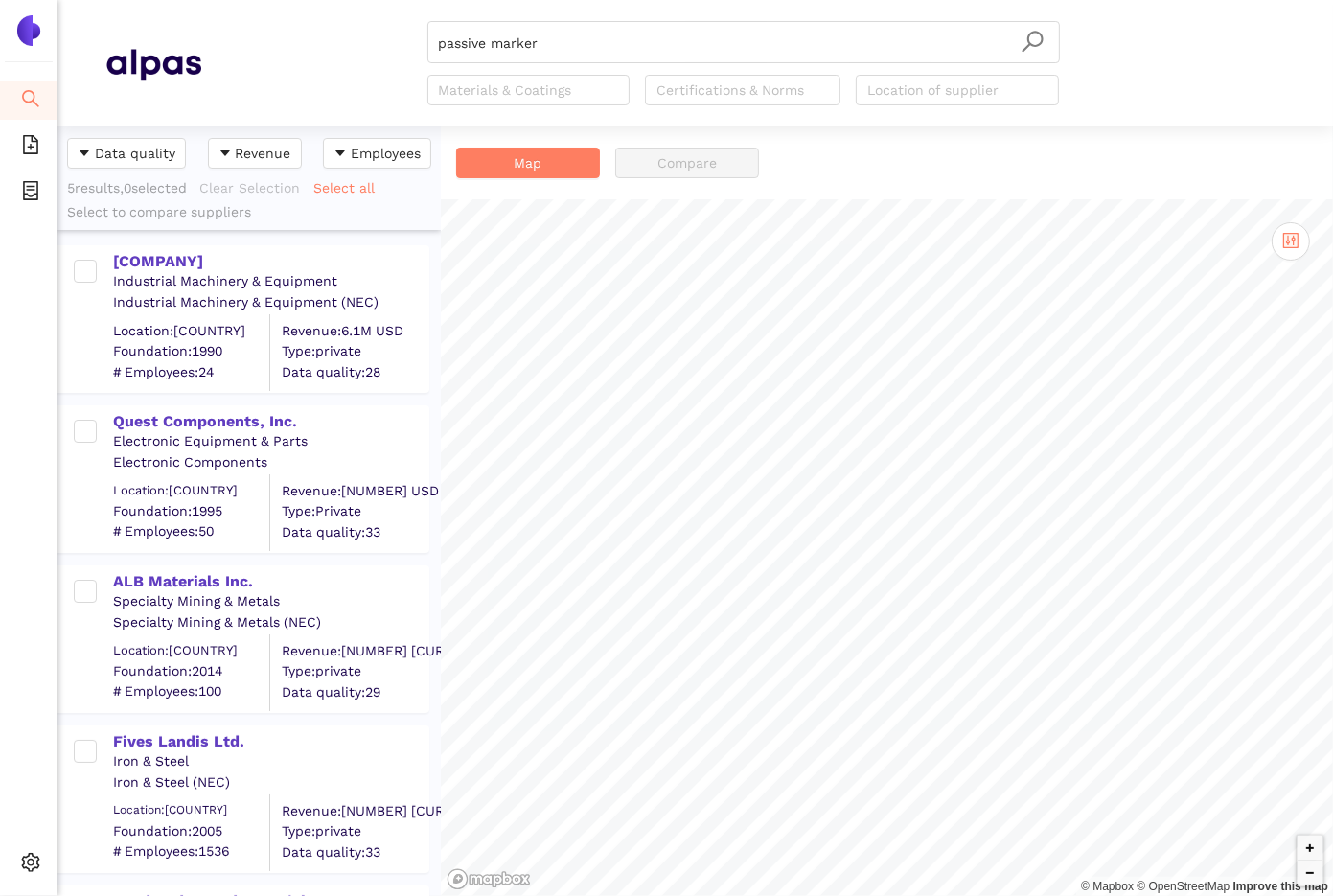 drag, startPoint x: 328, startPoint y: 697, endPoint x: 900, endPoint y: 197, distance: 759.7263 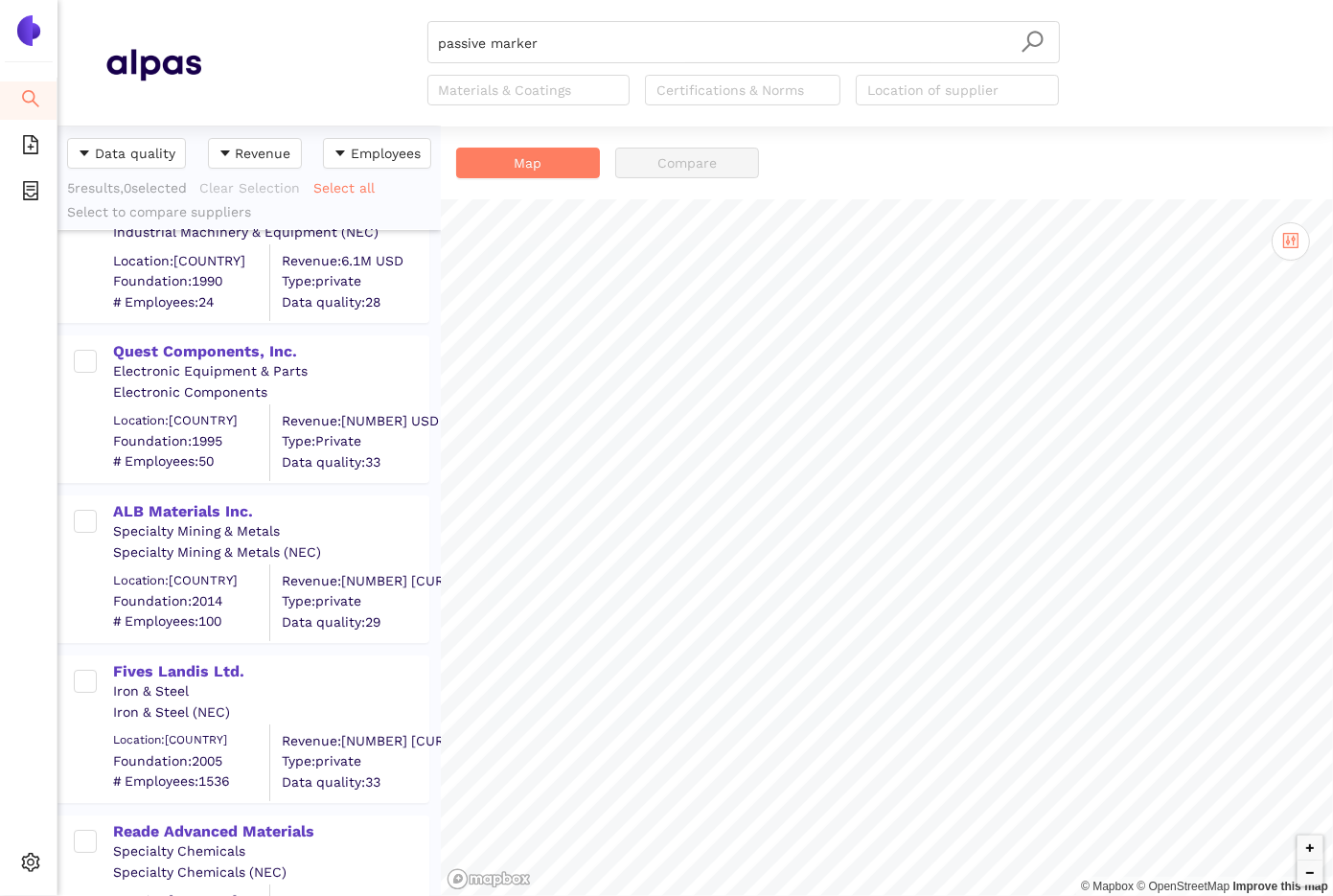 scroll, scrollTop: 135, scrollLeft: 0, axis: vertical 